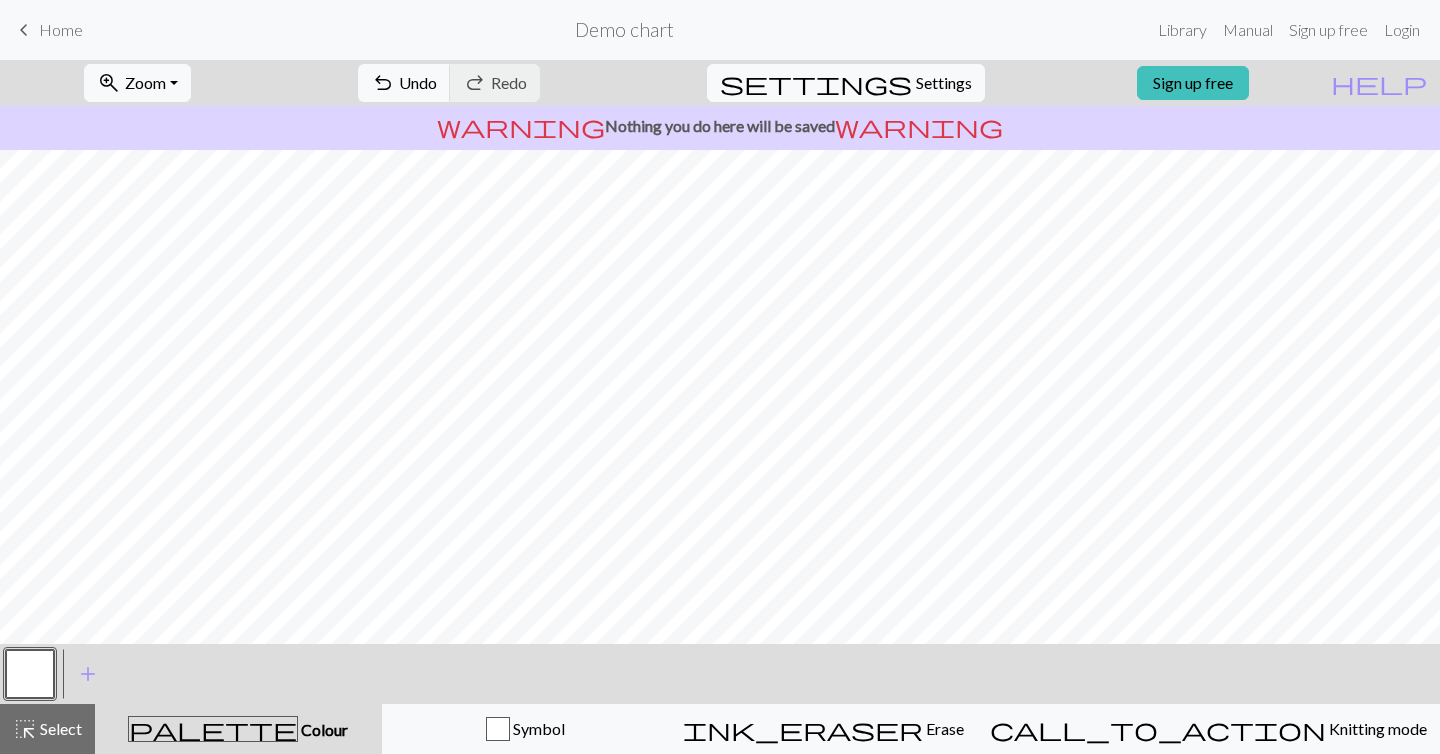 scroll, scrollTop: 0, scrollLeft: 0, axis: both 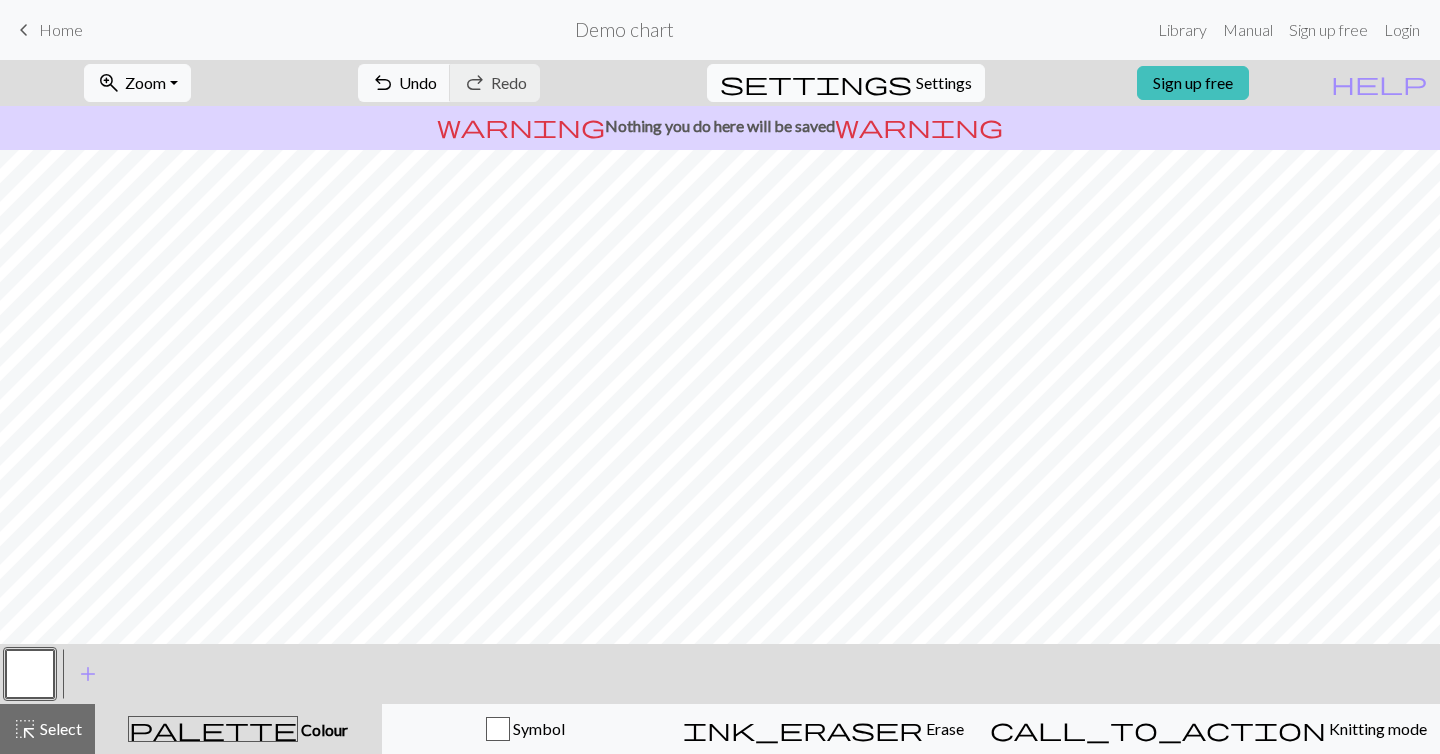 click on "Settings" at bounding box center (944, 83) 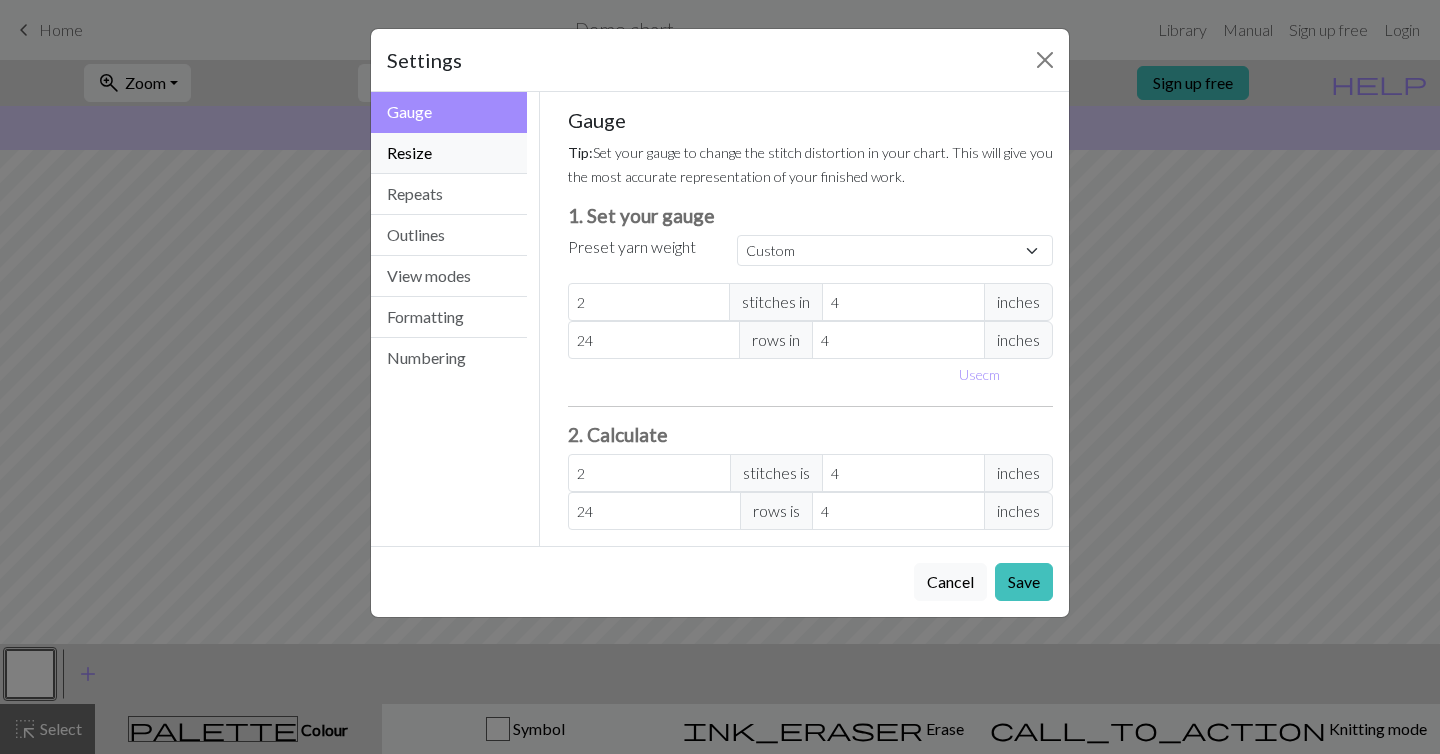 click on "Resize" at bounding box center [449, 153] 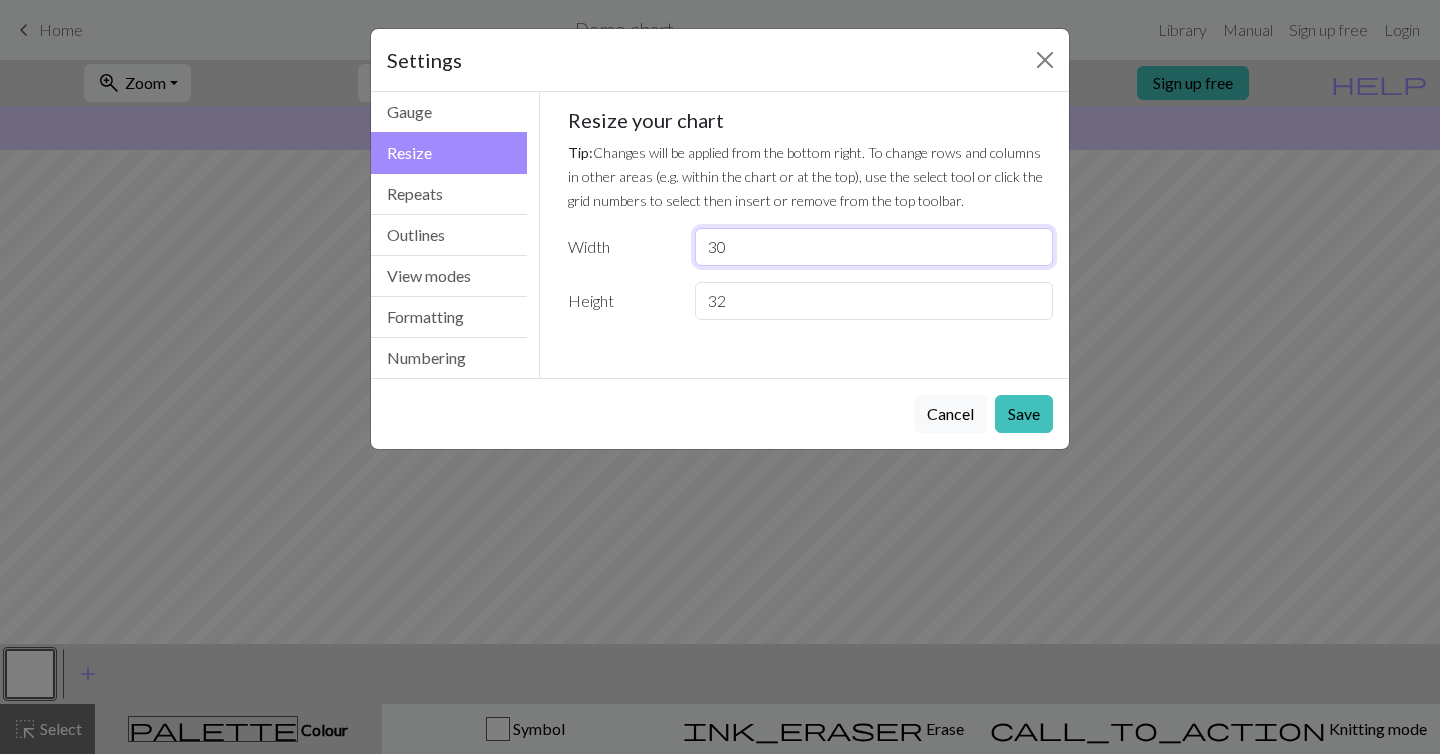 click on "30" at bounding box center [874, 247] 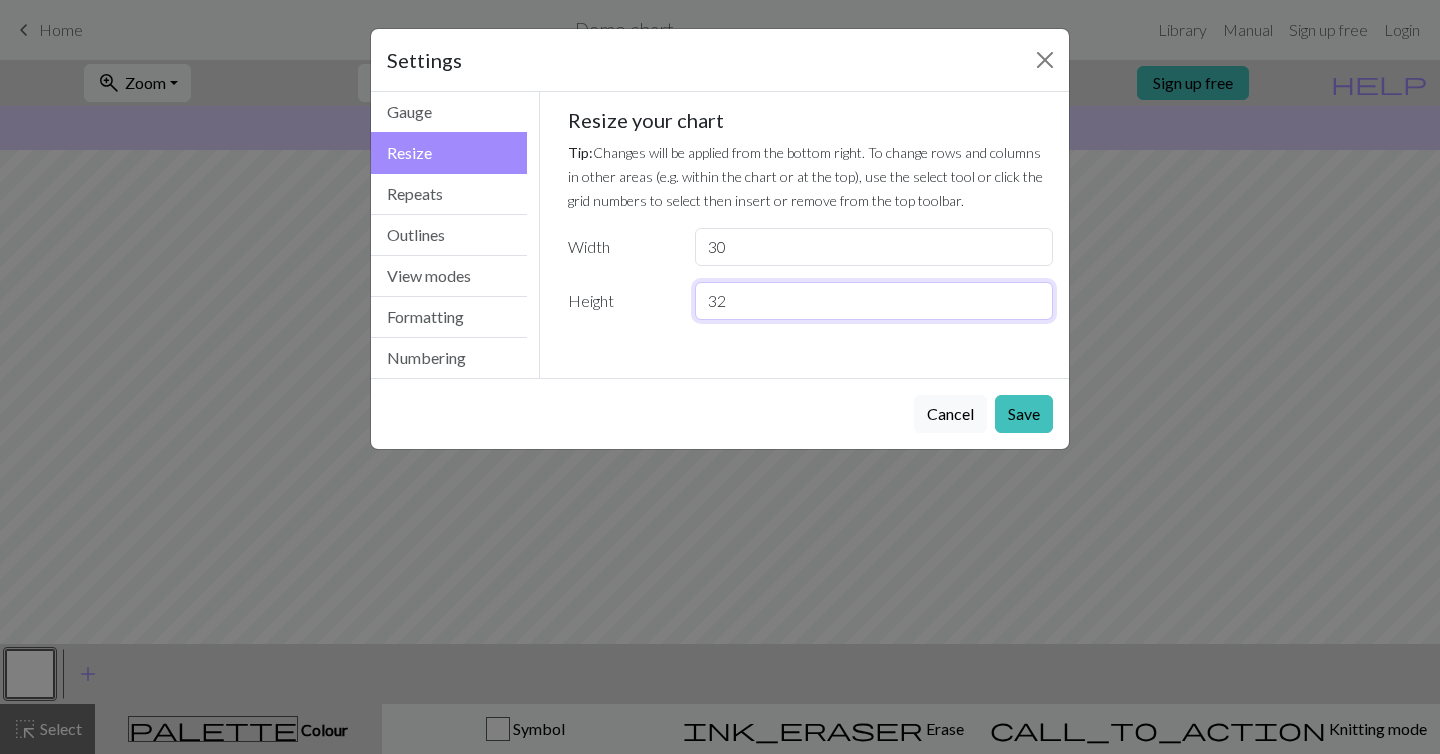 click on "32" at bounding box center (874, 301) 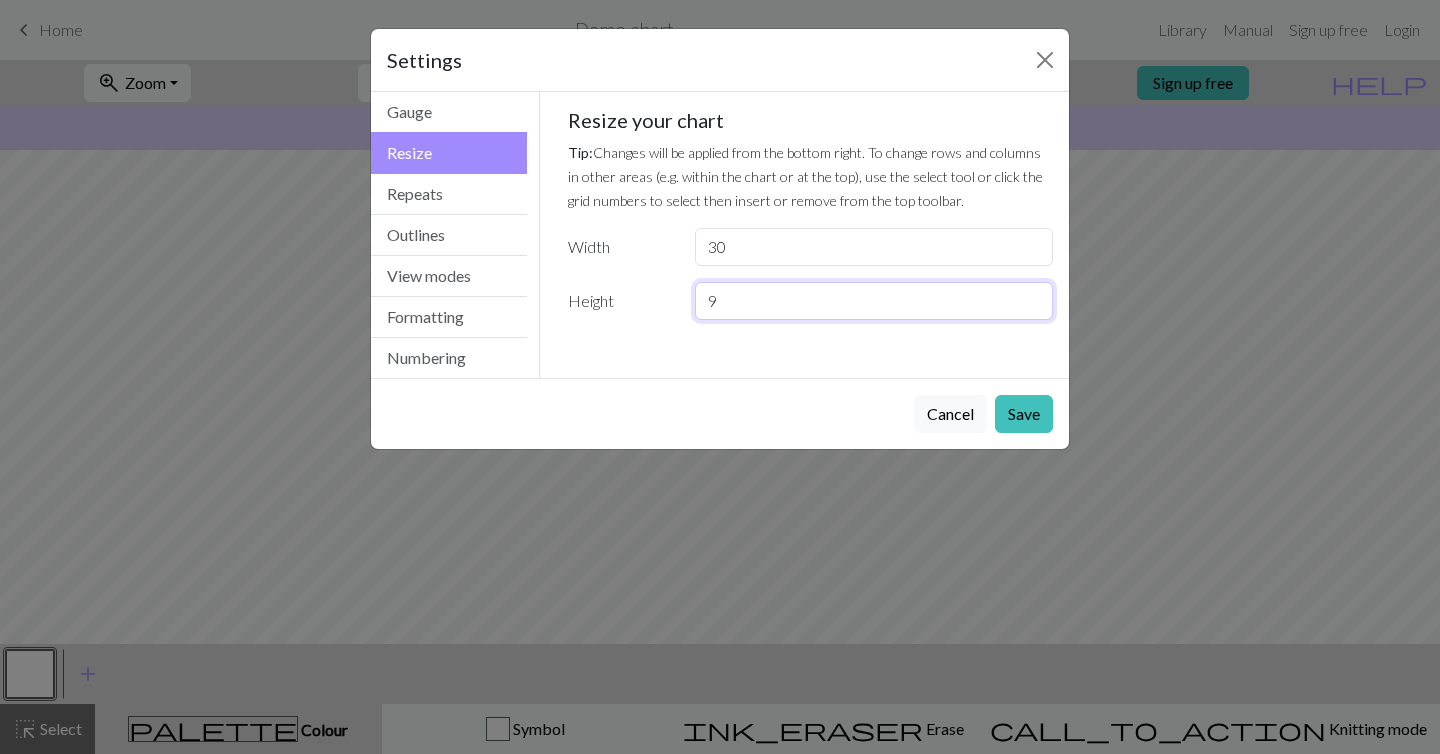 type on "9" 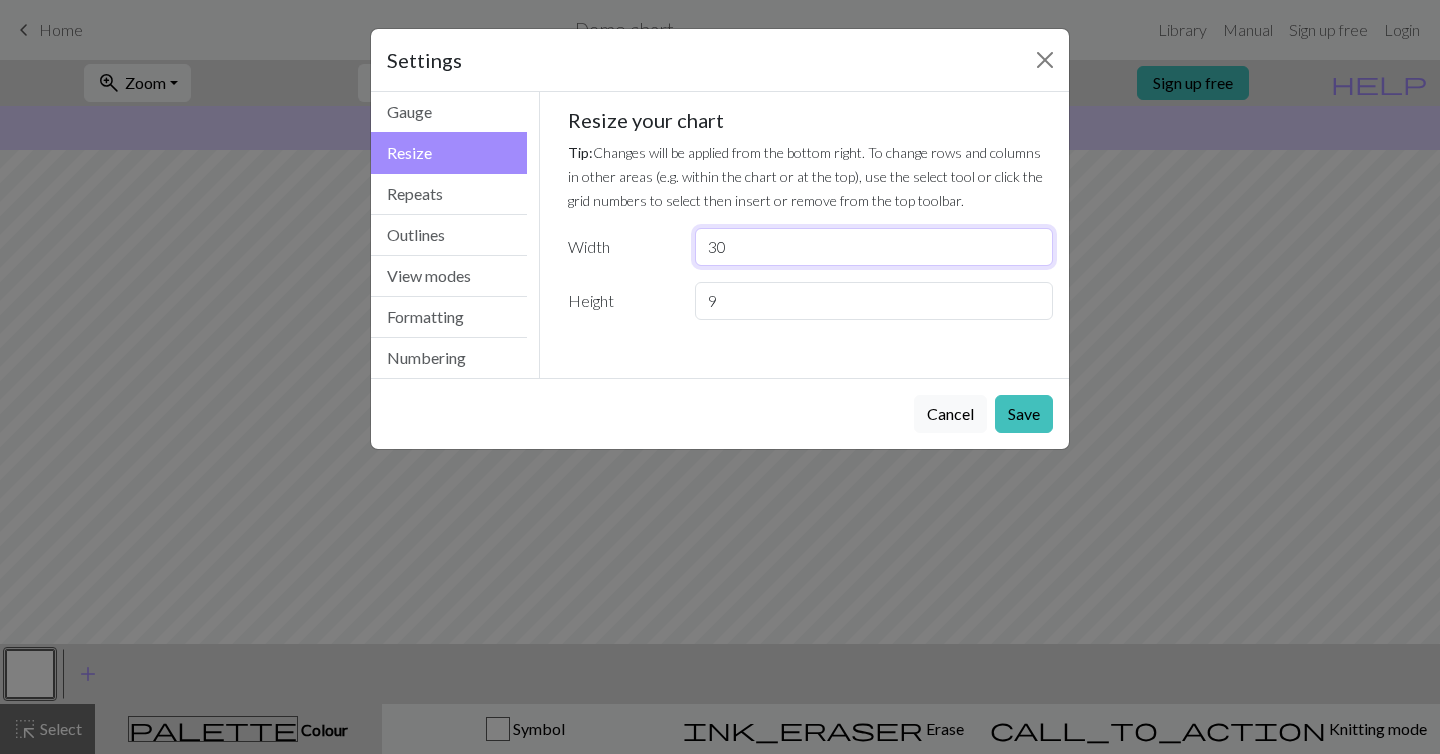 click on "30" at bounding box center [874, 247] 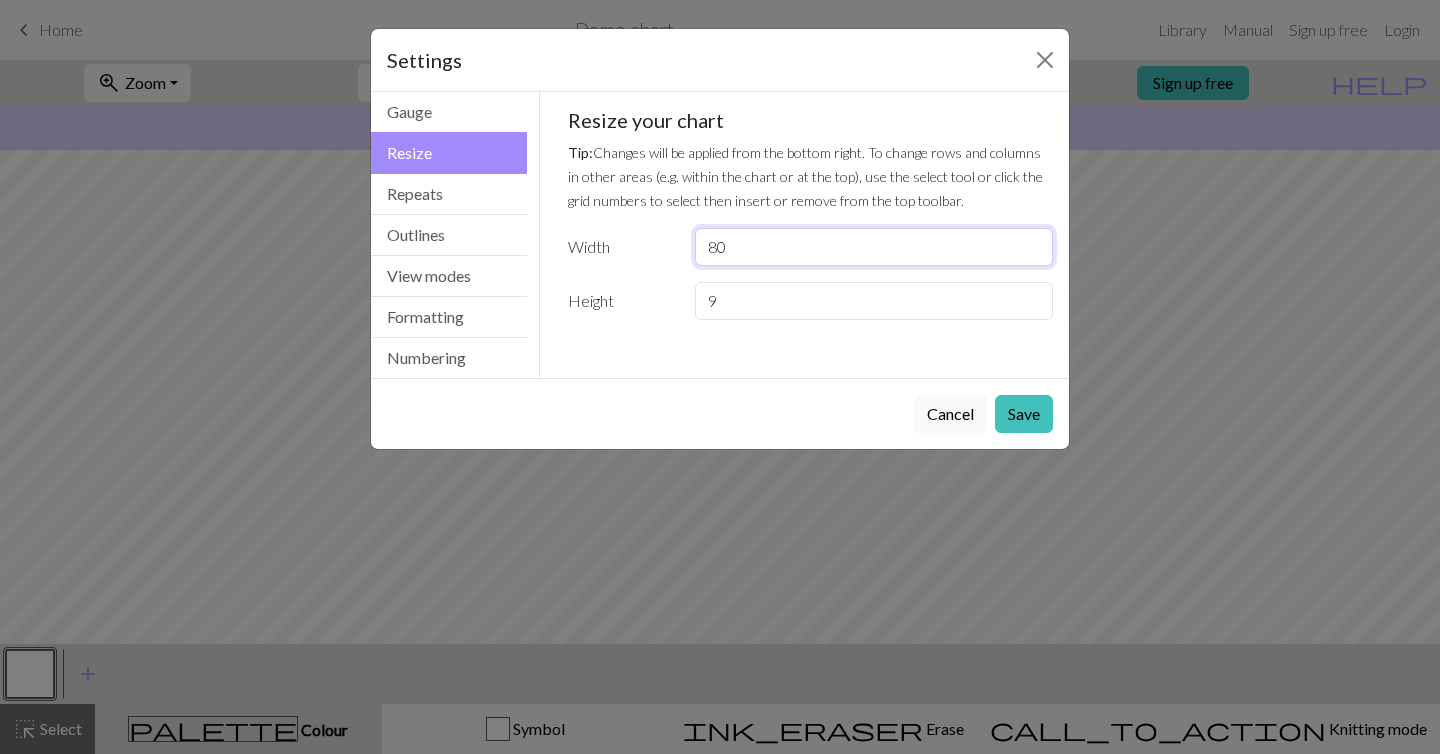 type on "8" 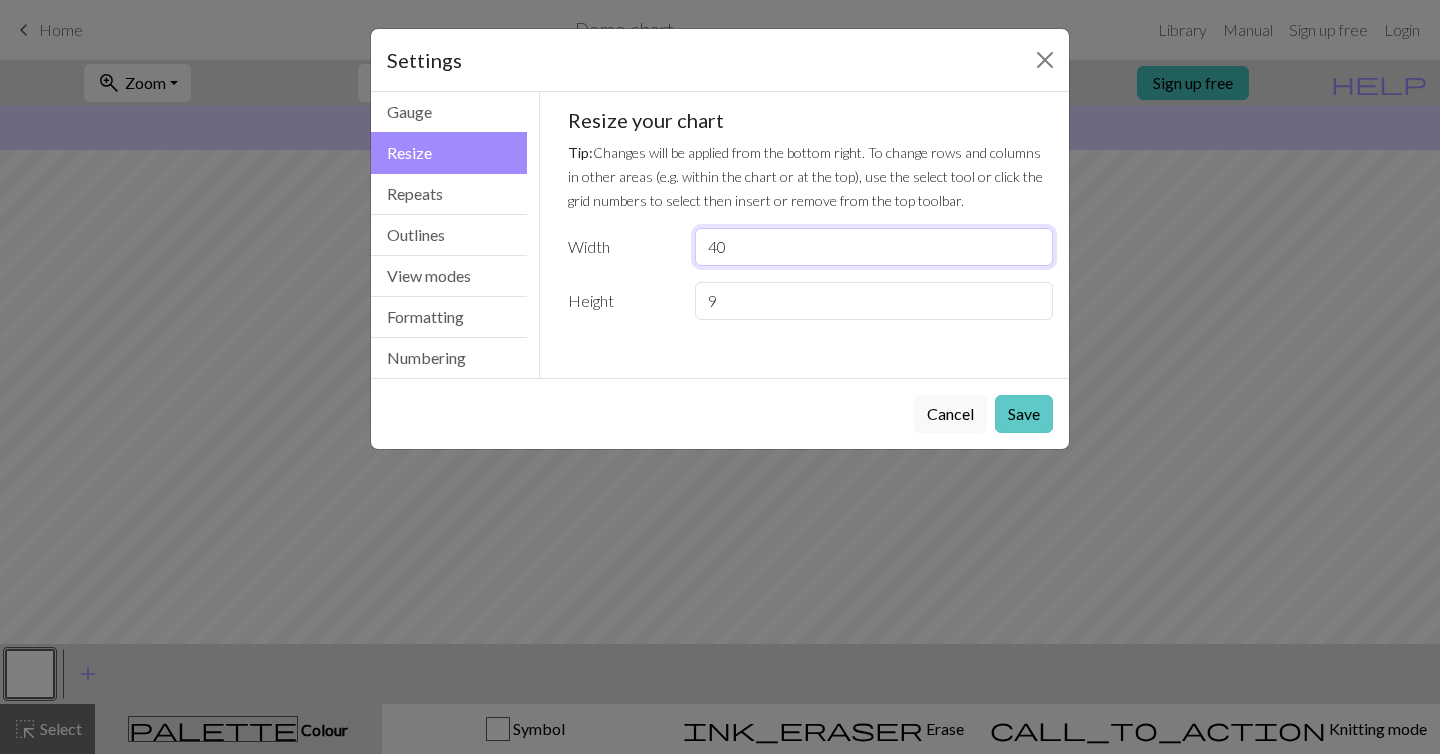 type on "40" 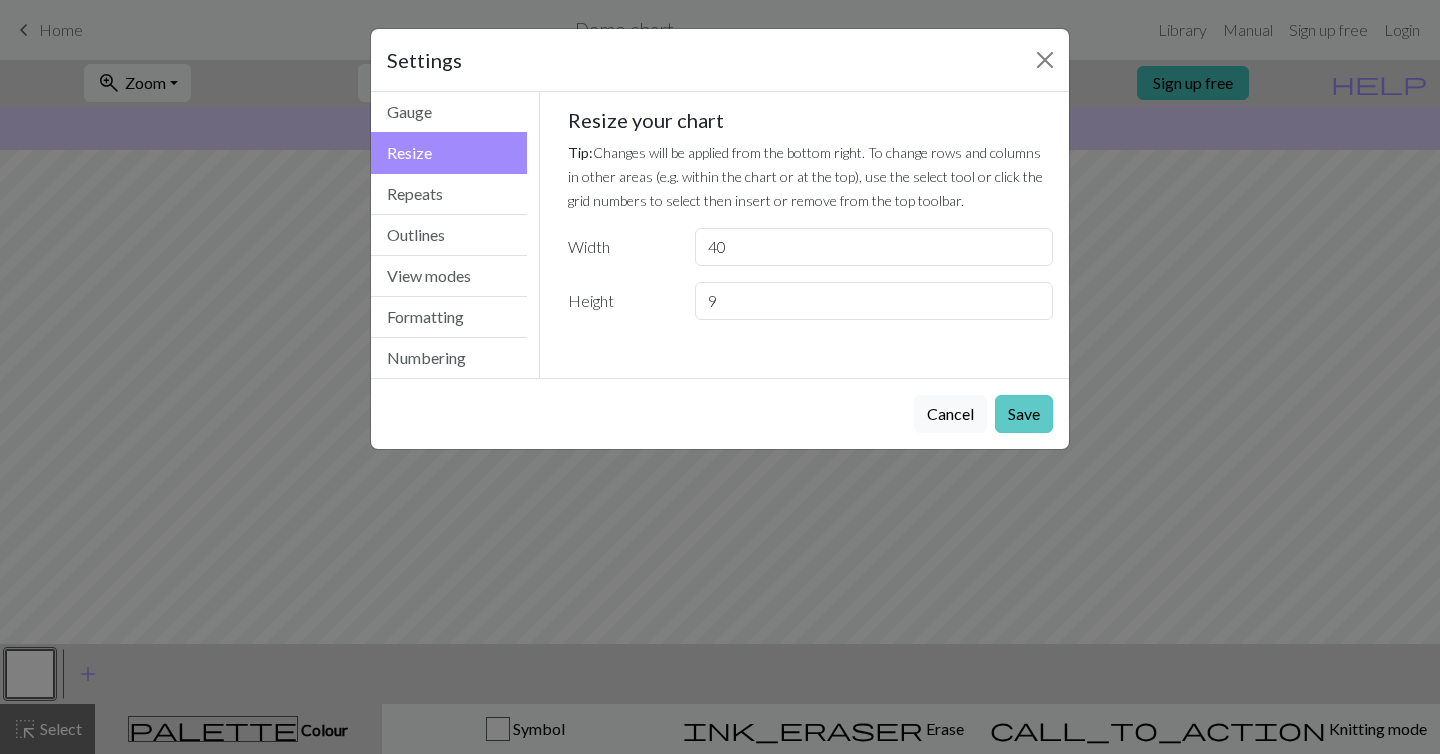 click on "Save" at bounding box center (1024, 414) 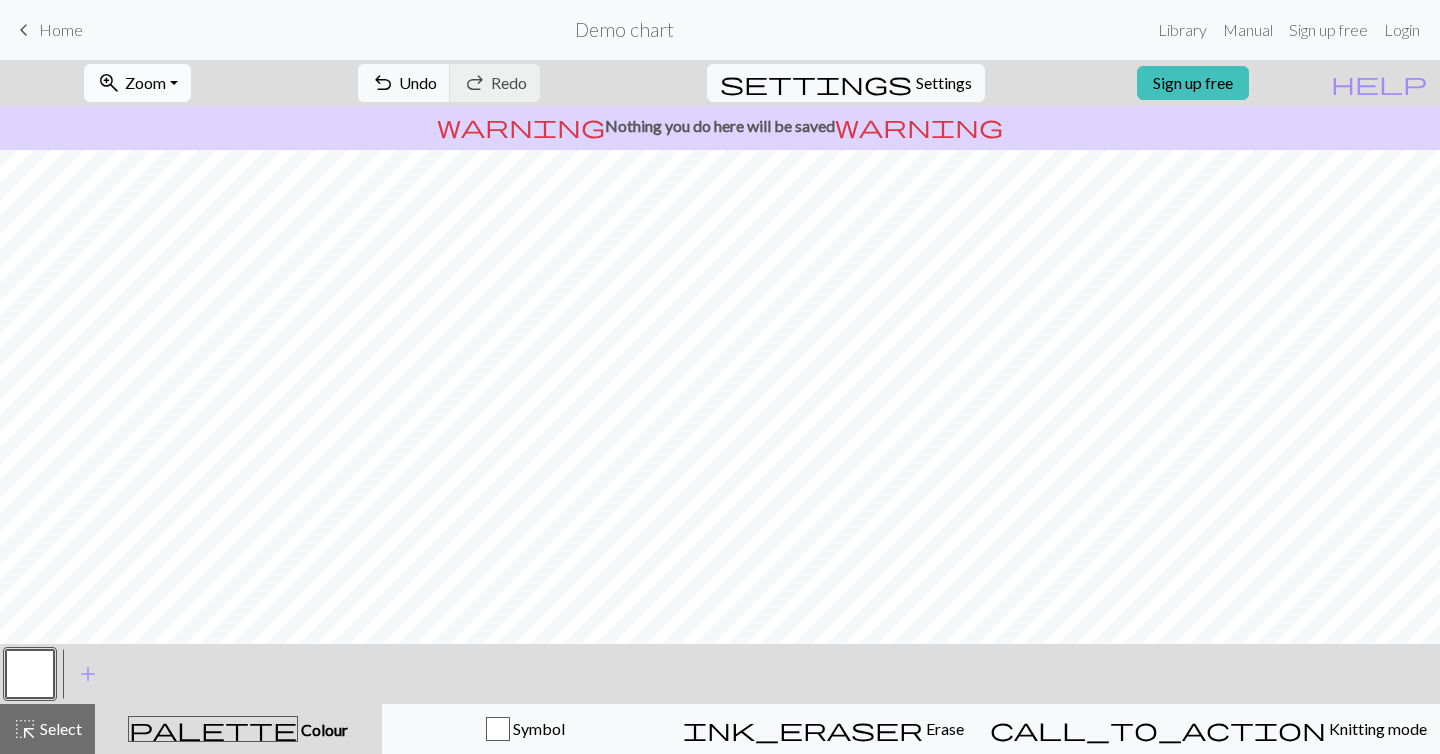 click on "zoom_in Zoom Zoom" at bounding box center (137, 83) 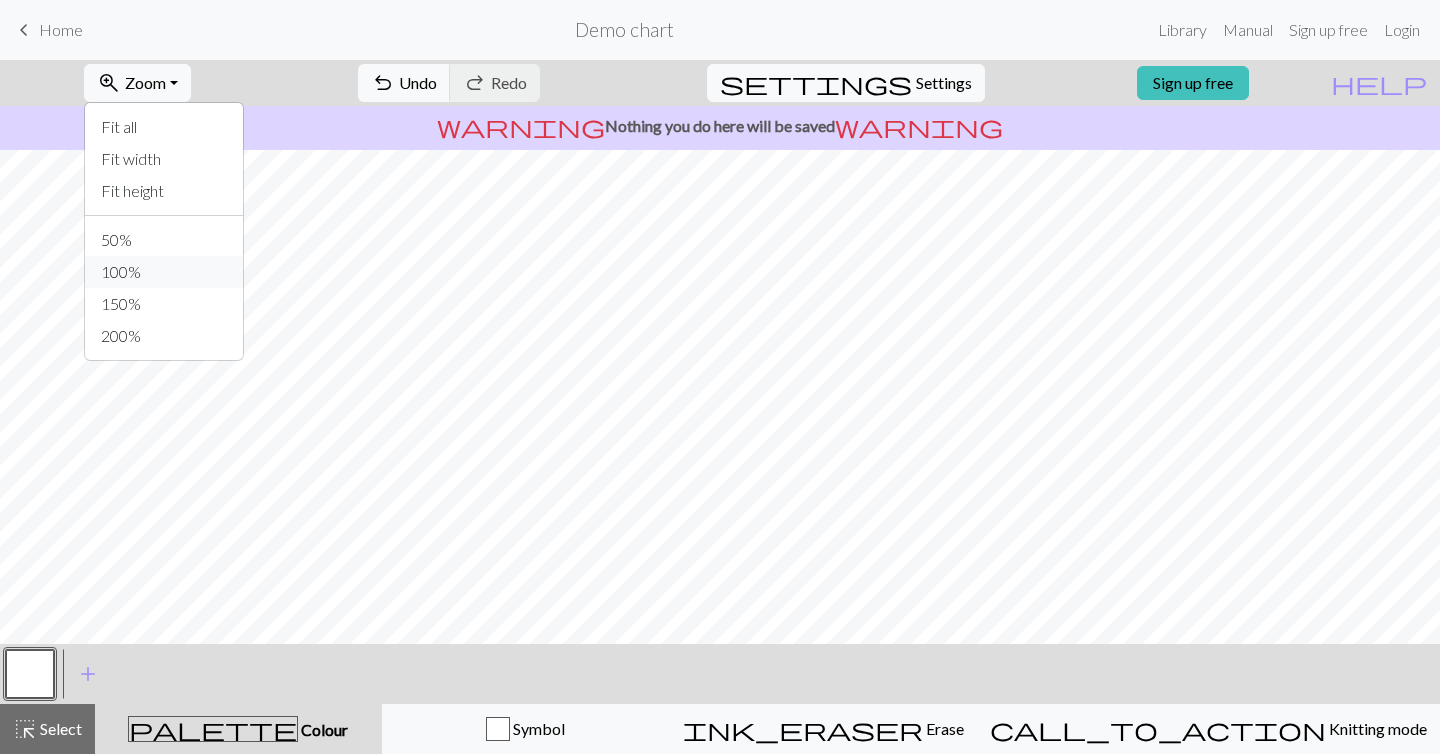 click on "100%" at bounding box center (164, 272) 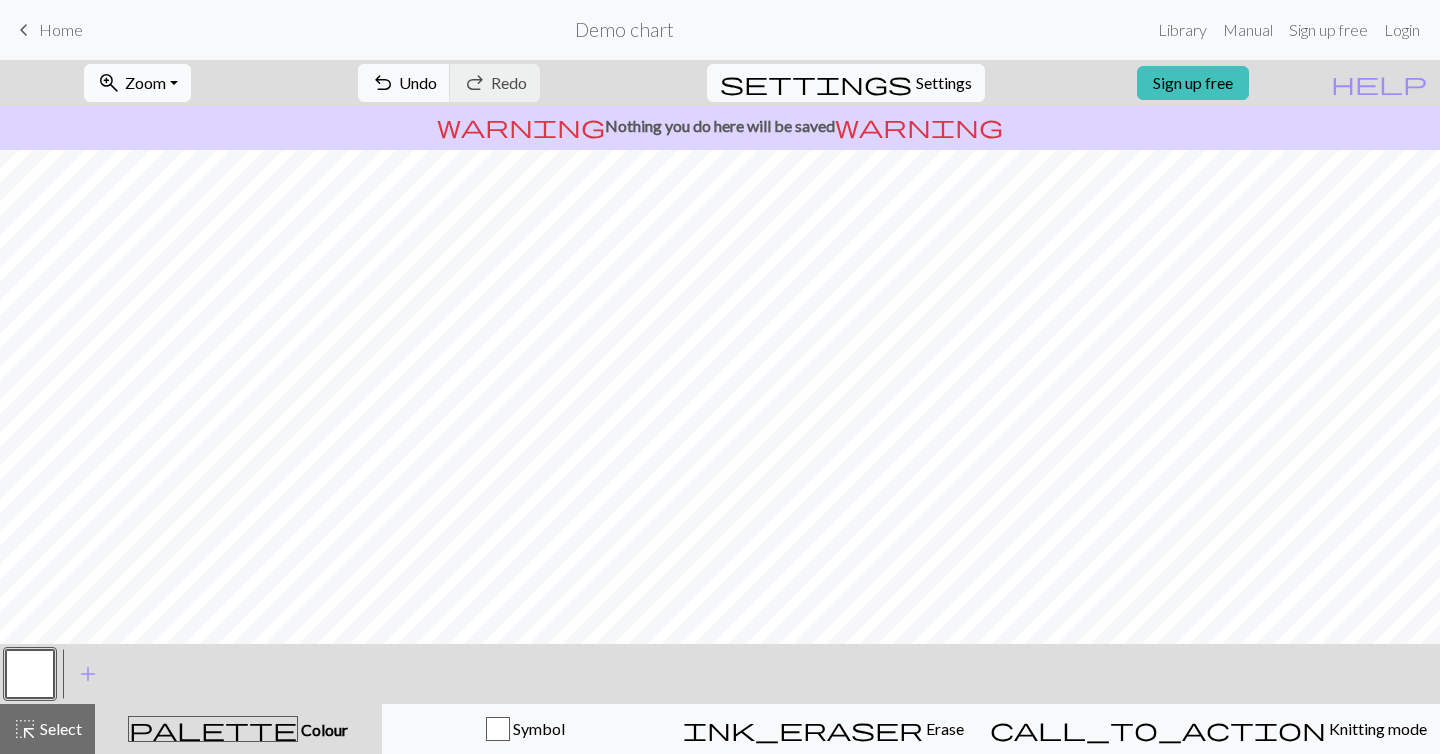 click on "Zoom" at bounding box center (145, 82) 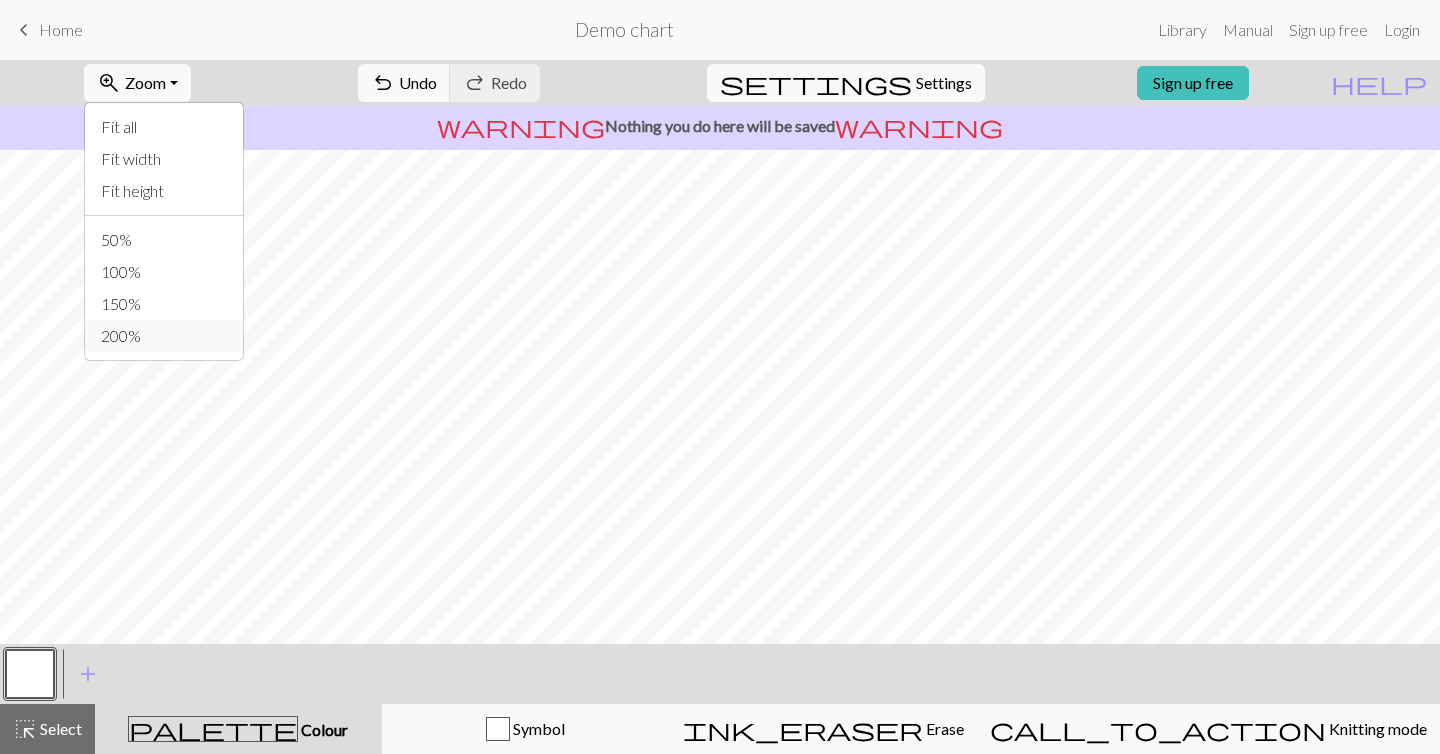click on "200%" at bounding box center [164, 336] 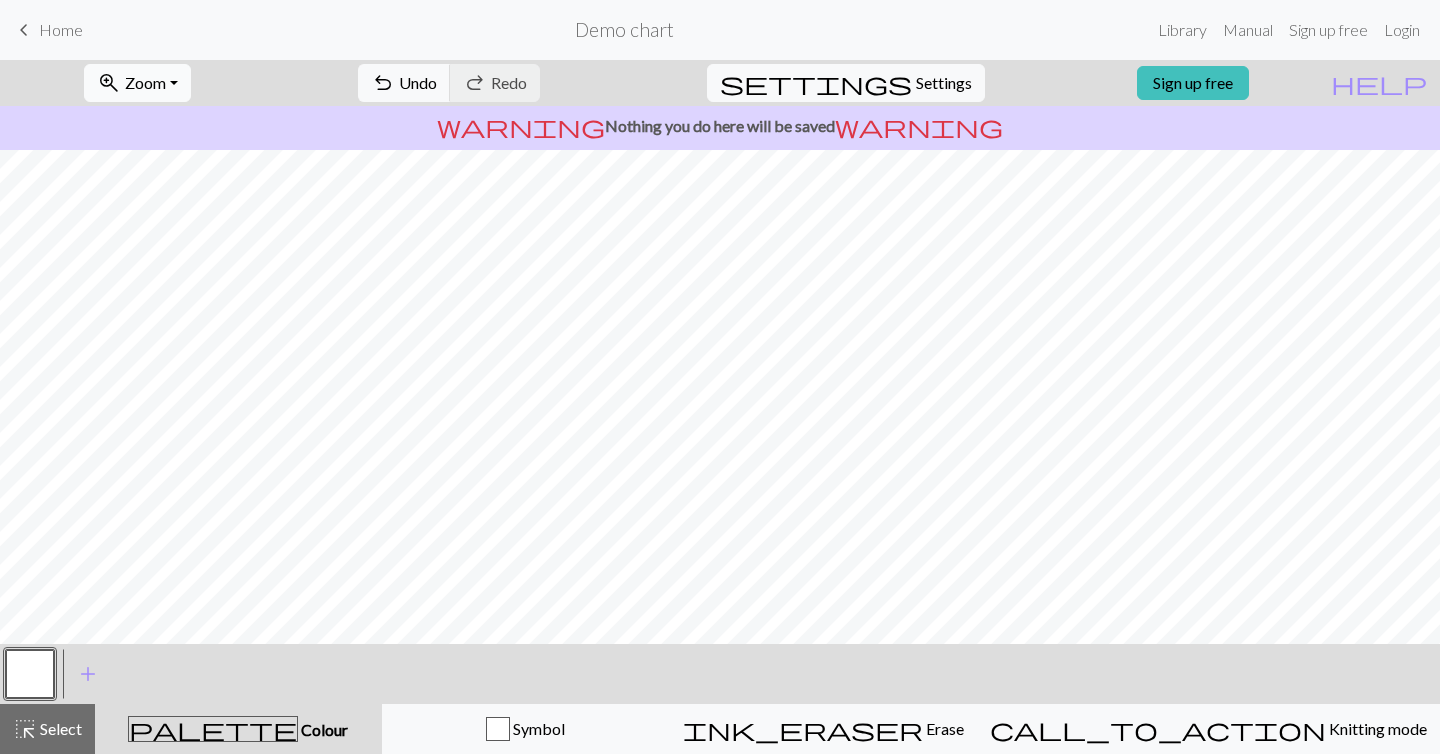 click on "zoom_in Zoom Zoom Fit all Fit width Fit height 50% 100% 150% 200%" at bounding box center (137, 83) 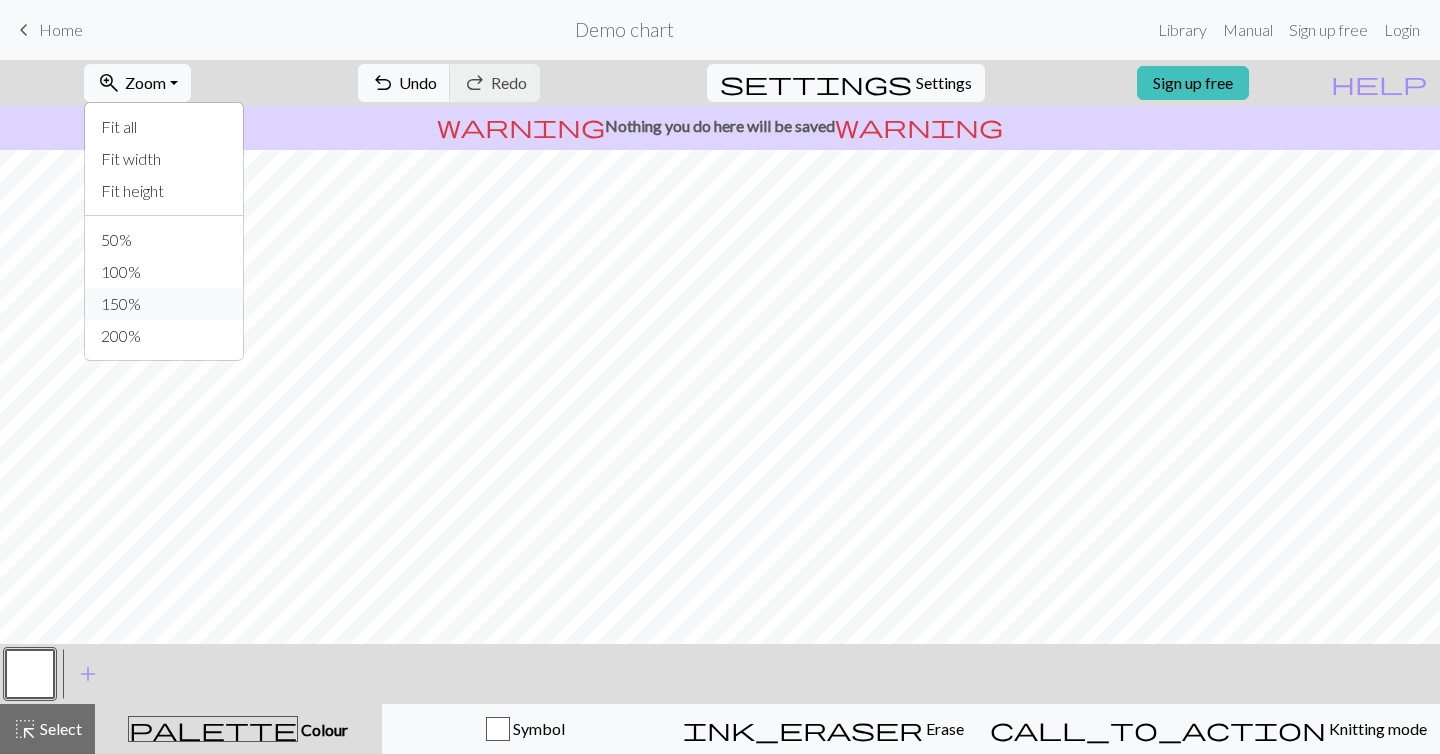 click on "150%" at bounding box center [164, 304] 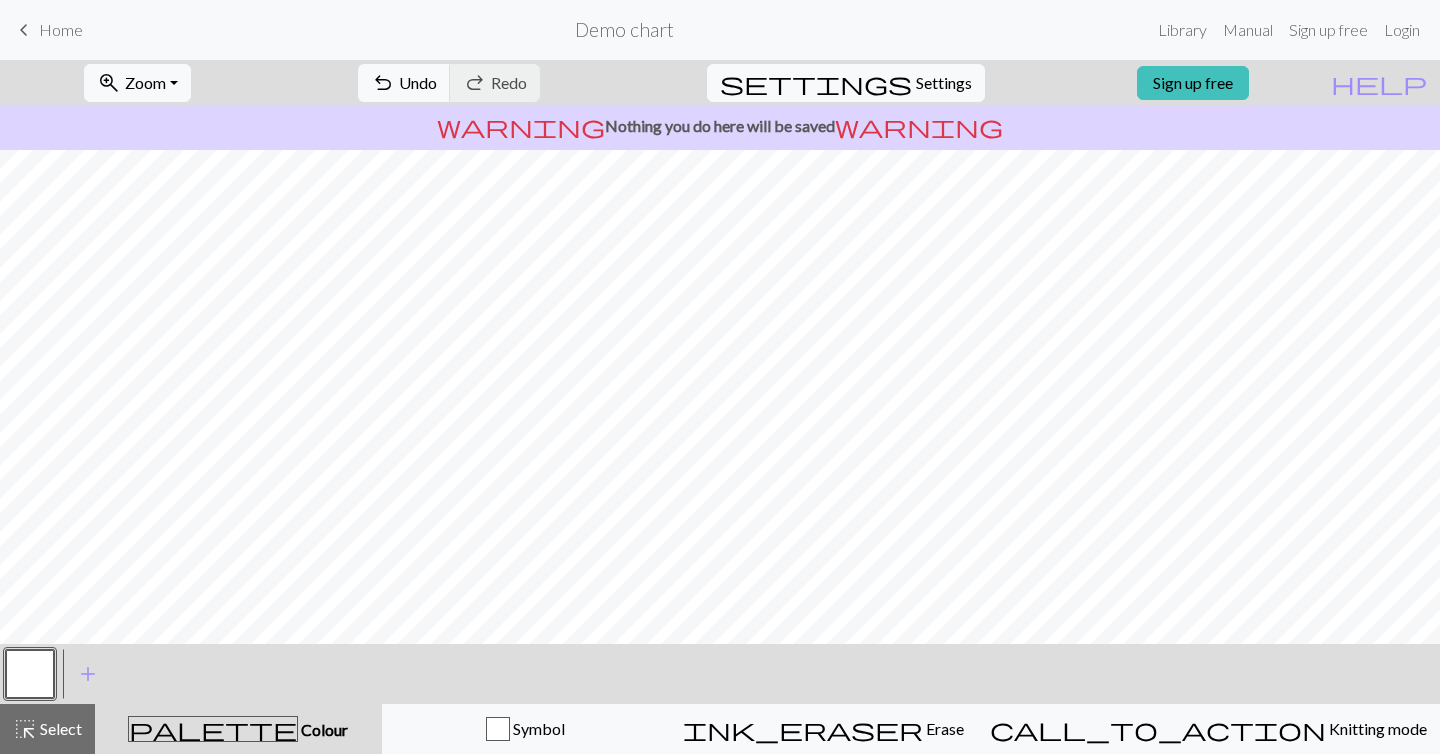 click on "keyboard_arrow_left   Home Demo chart Library Manual Sign up free Login" at bounding box center [720, 30] 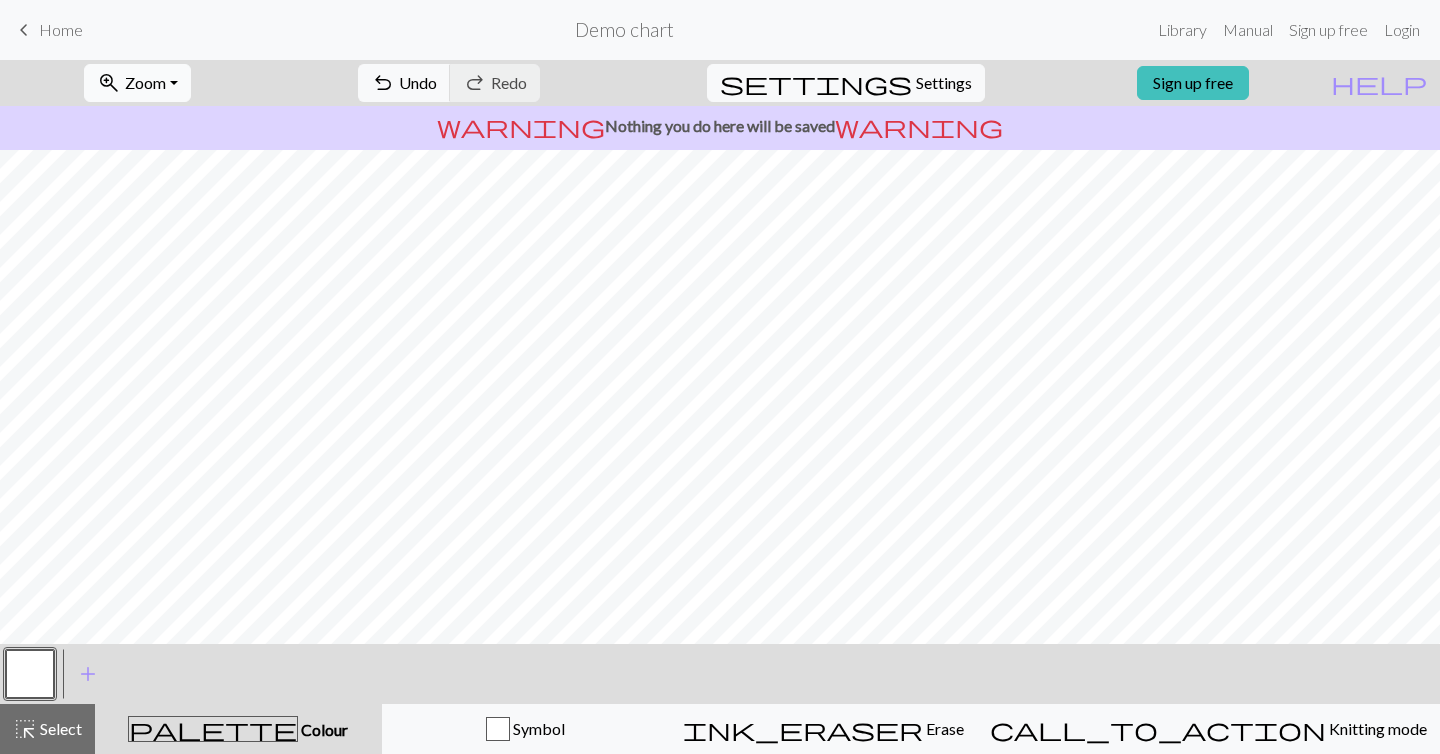 click on "zoom_in Zoom Zoom" at bounding box center [137, 83] 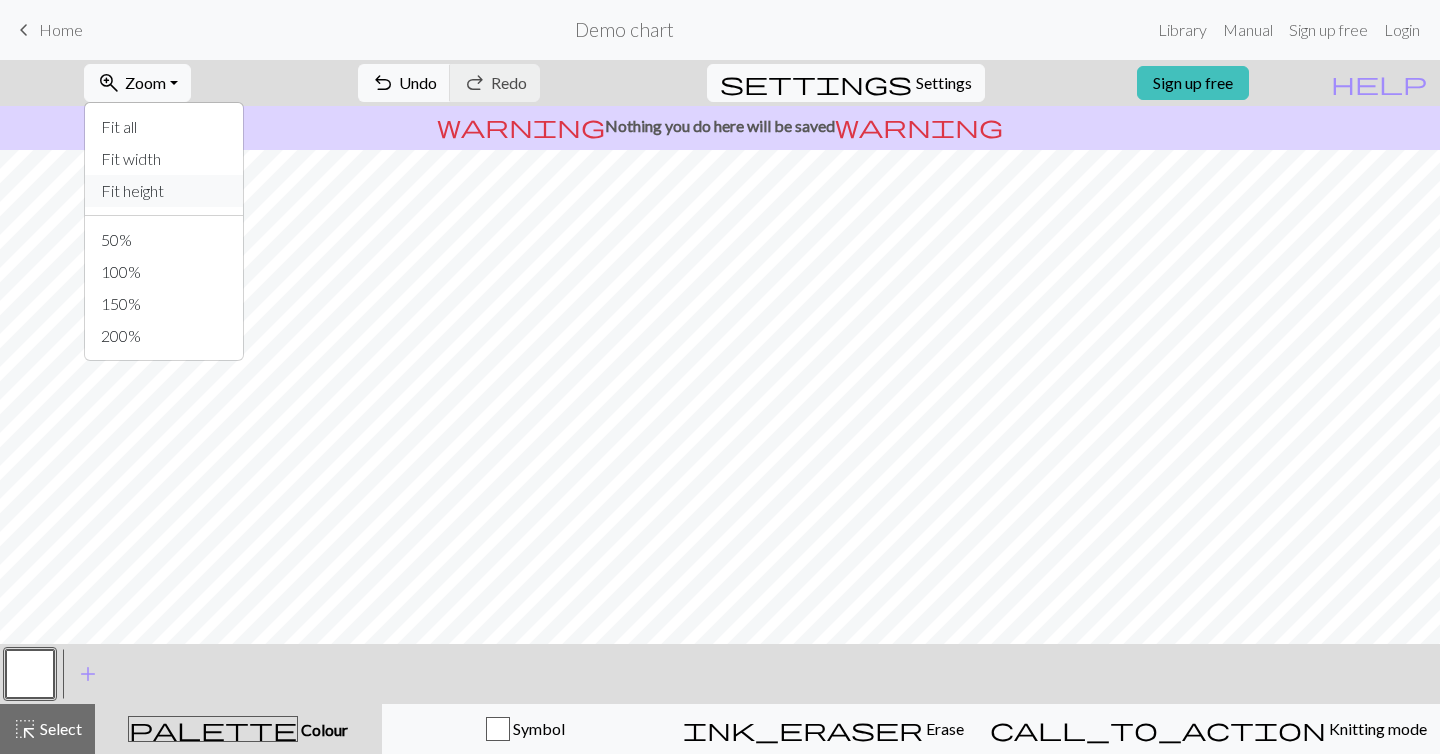 click on "Fit height" at bounding box center (164, 191) 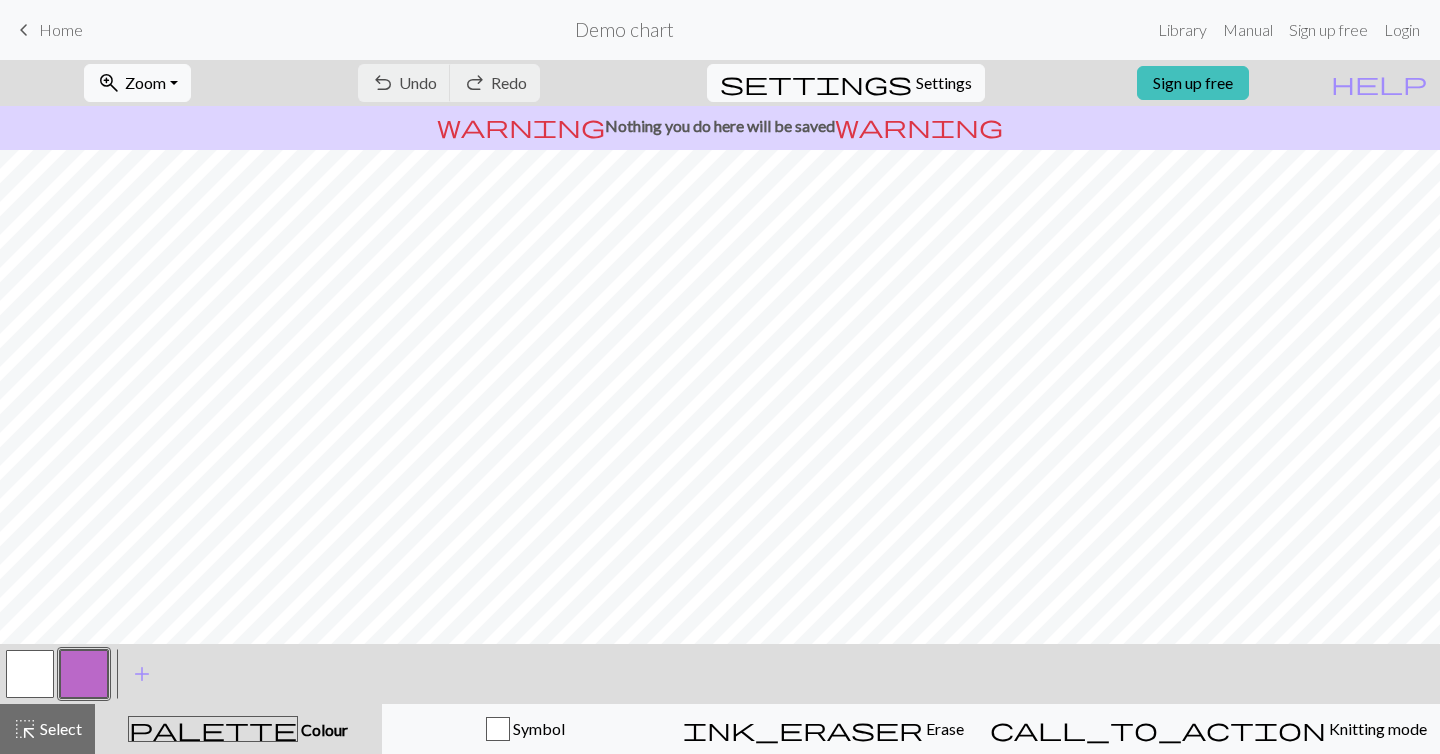 scroll, scrollTop: 0, scrollLeft: 0, axis: both 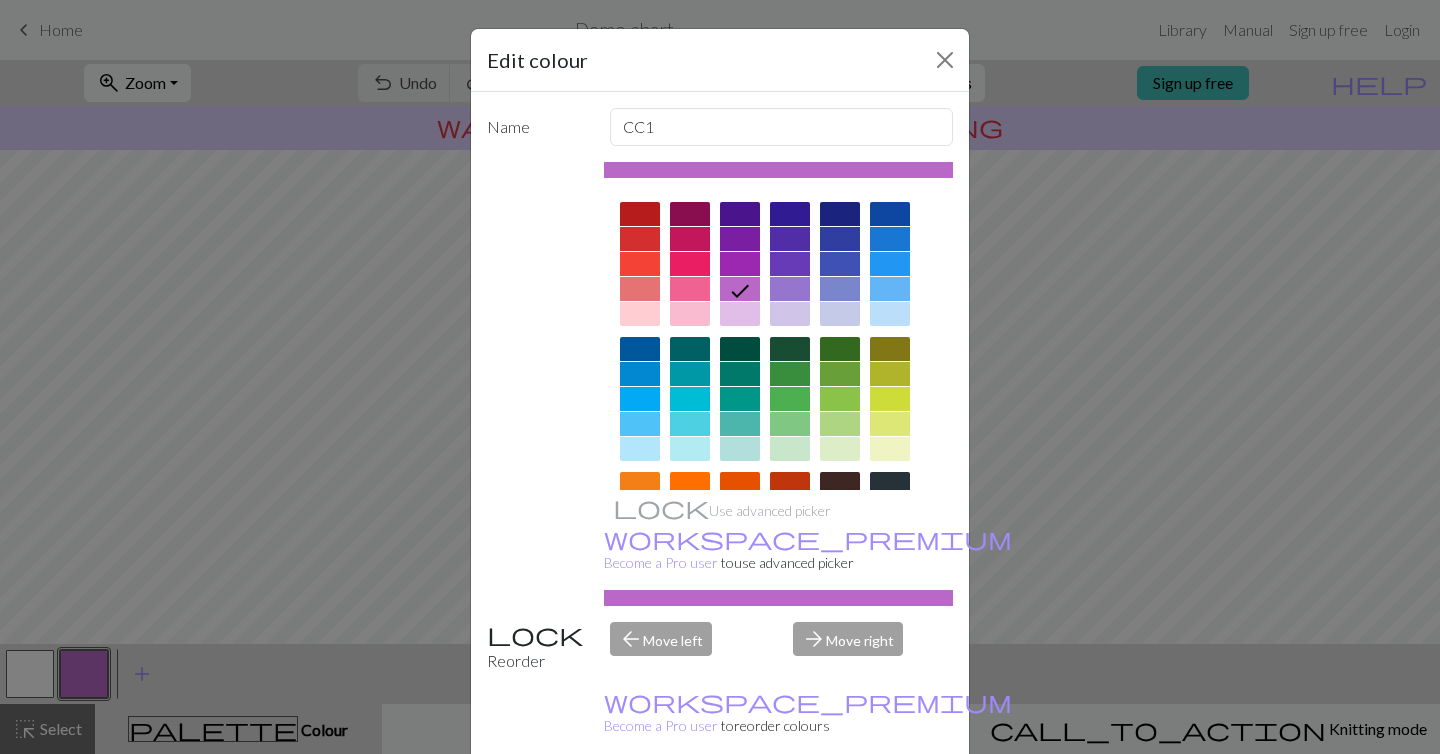 click on "Delete" at bounding box center (523, 805) 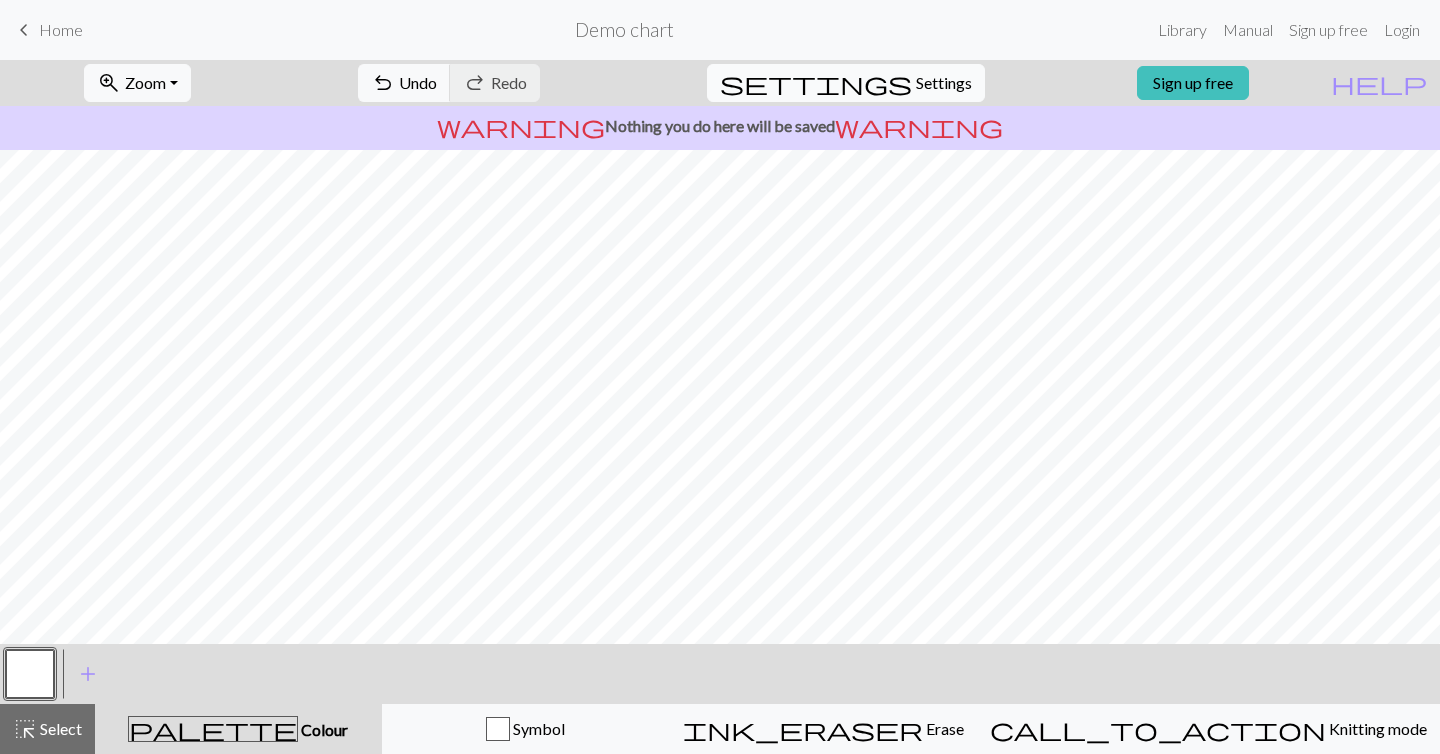 click on "settings" at bounding box center [816, 83] 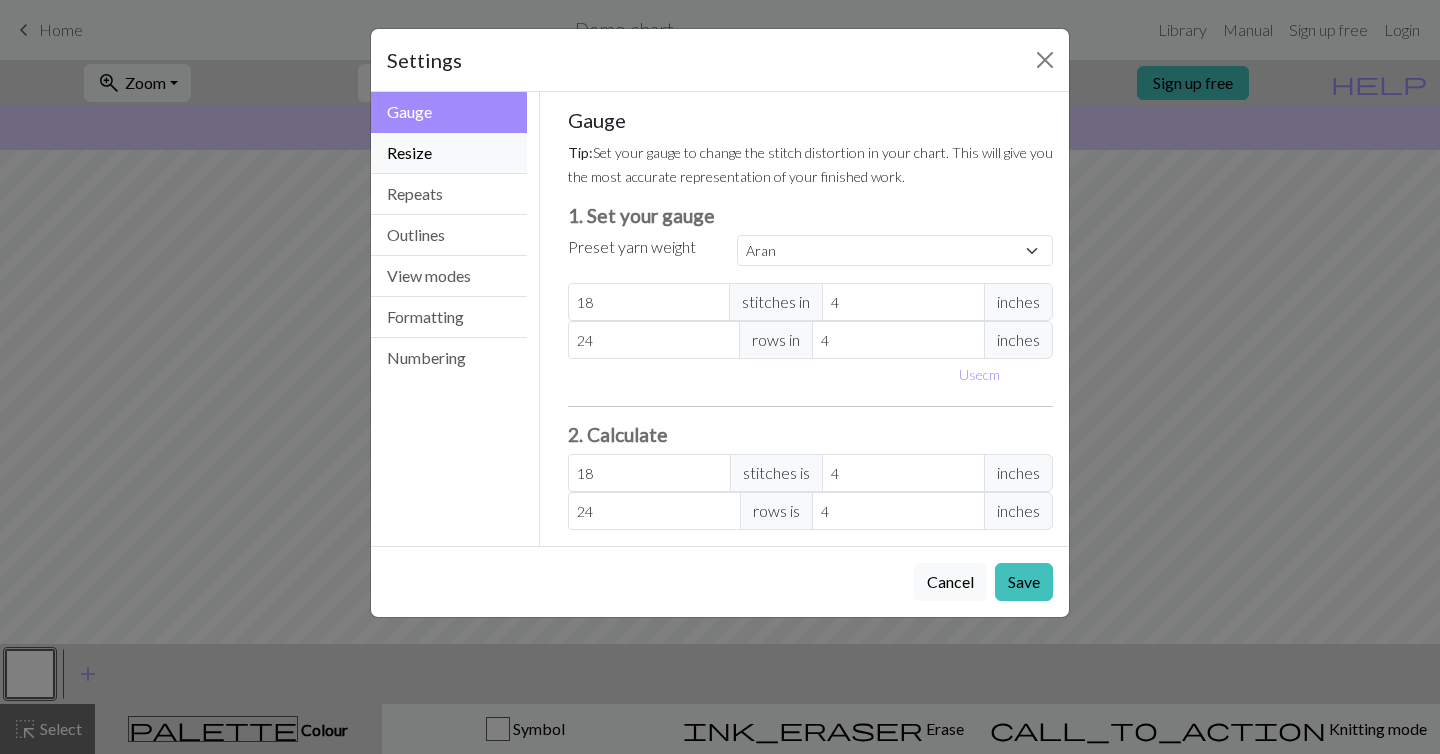click on "Resize" at bounding box center (449, 153) 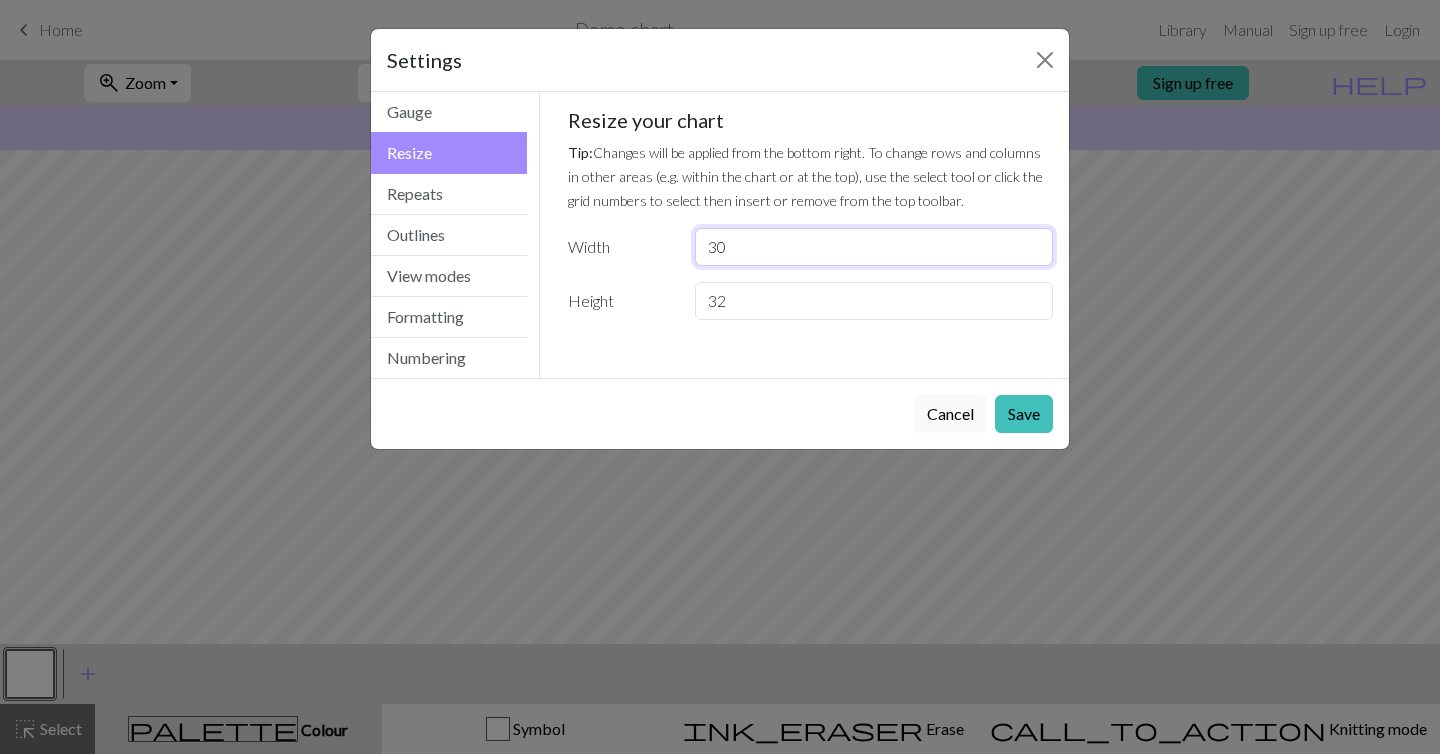 click on "30" at bounding box center (874, 247) 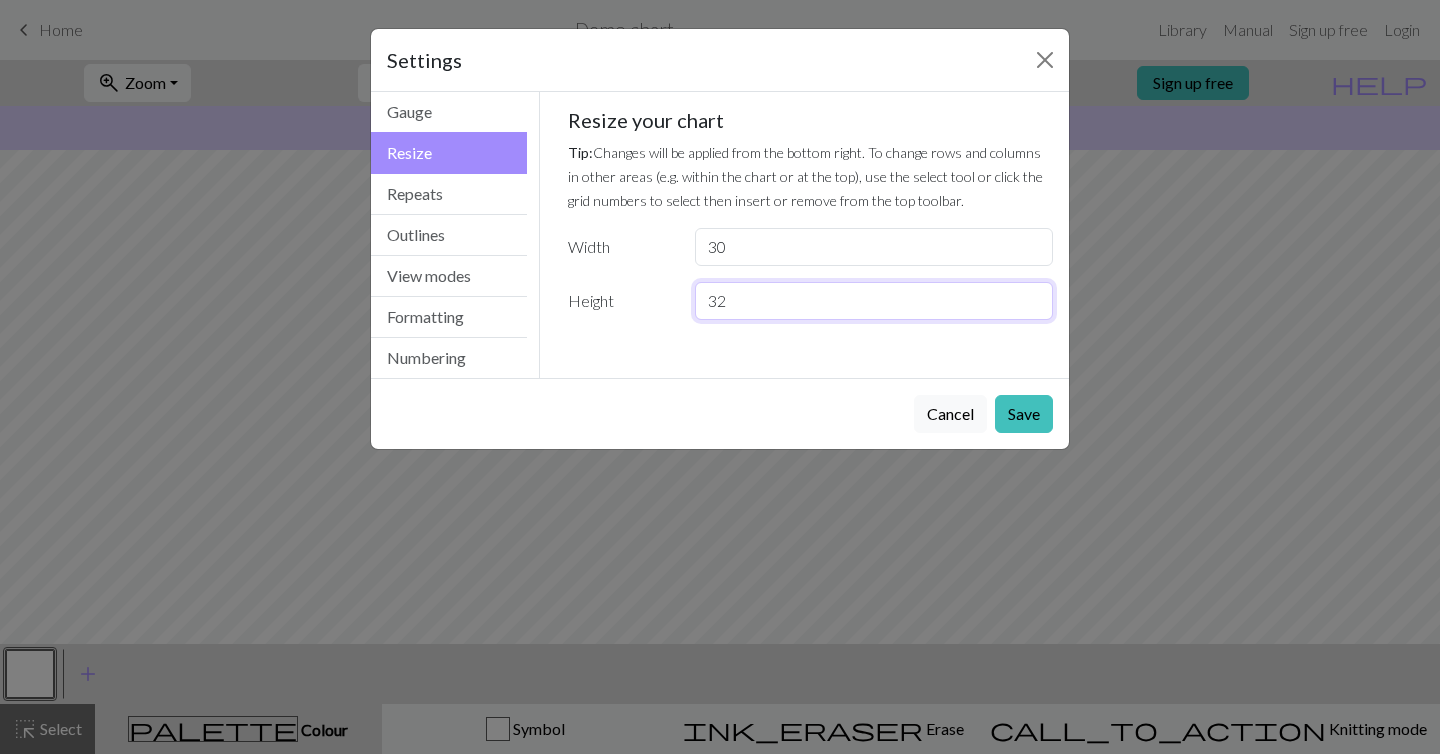 click on "32" at bounding box center (874, 301) 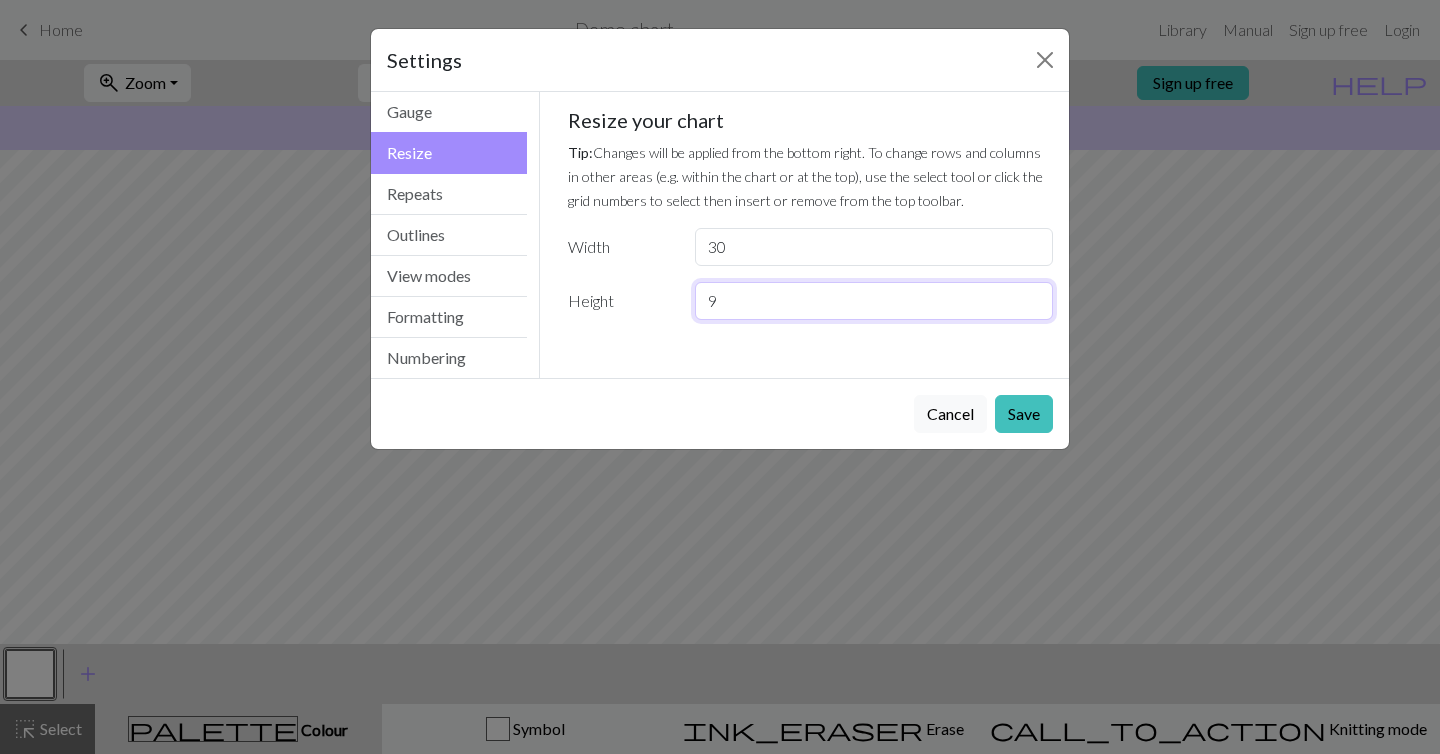 type on "9" 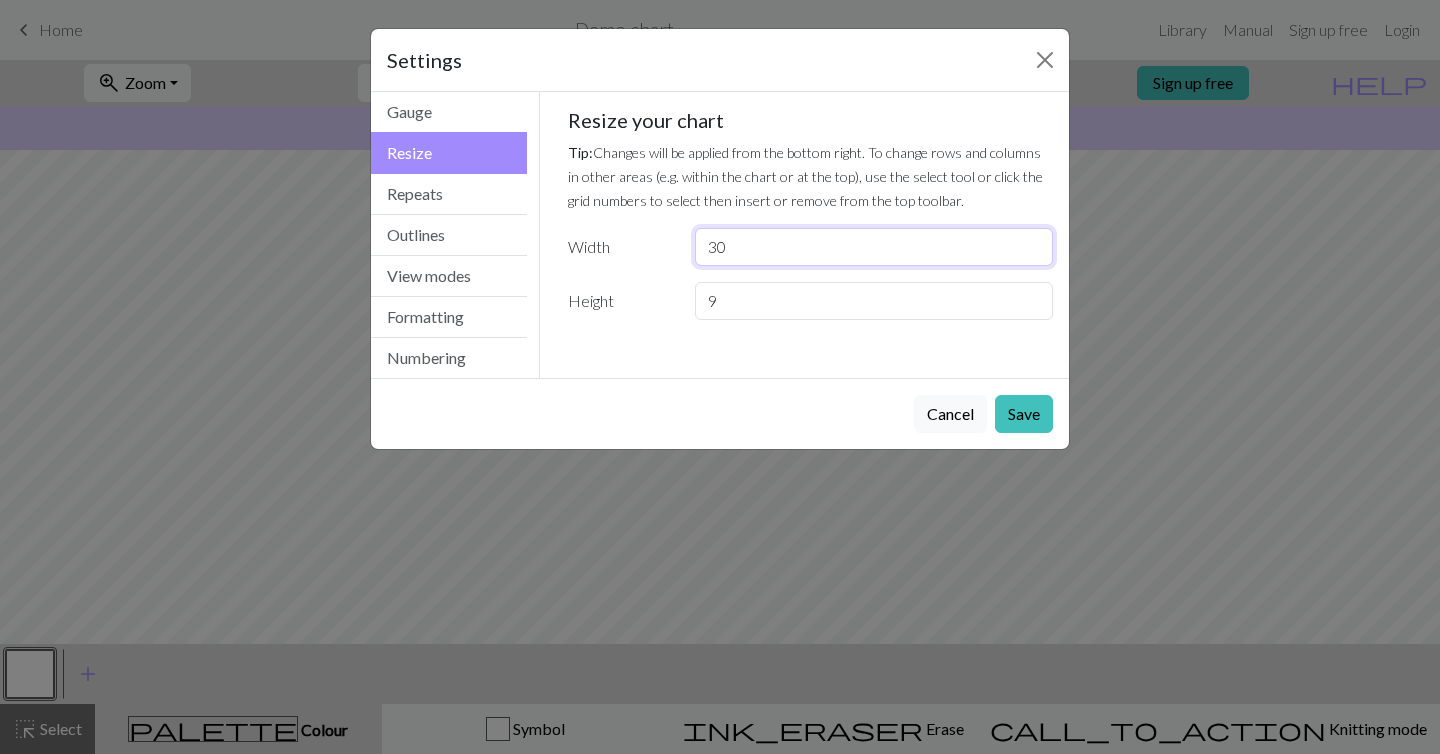 click on "30" at bounding box center (874, 247) 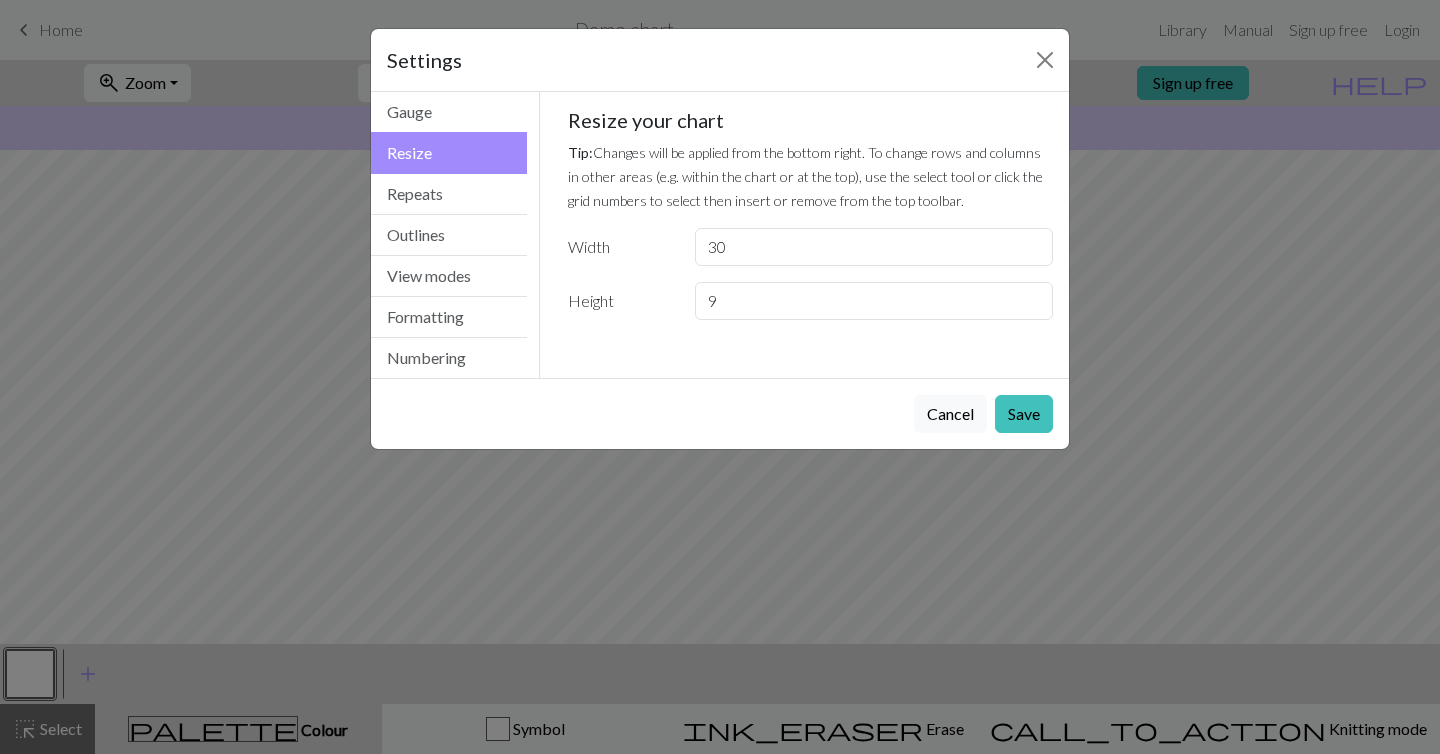 click on "Cancel Save" at bounding box center [720, 413] 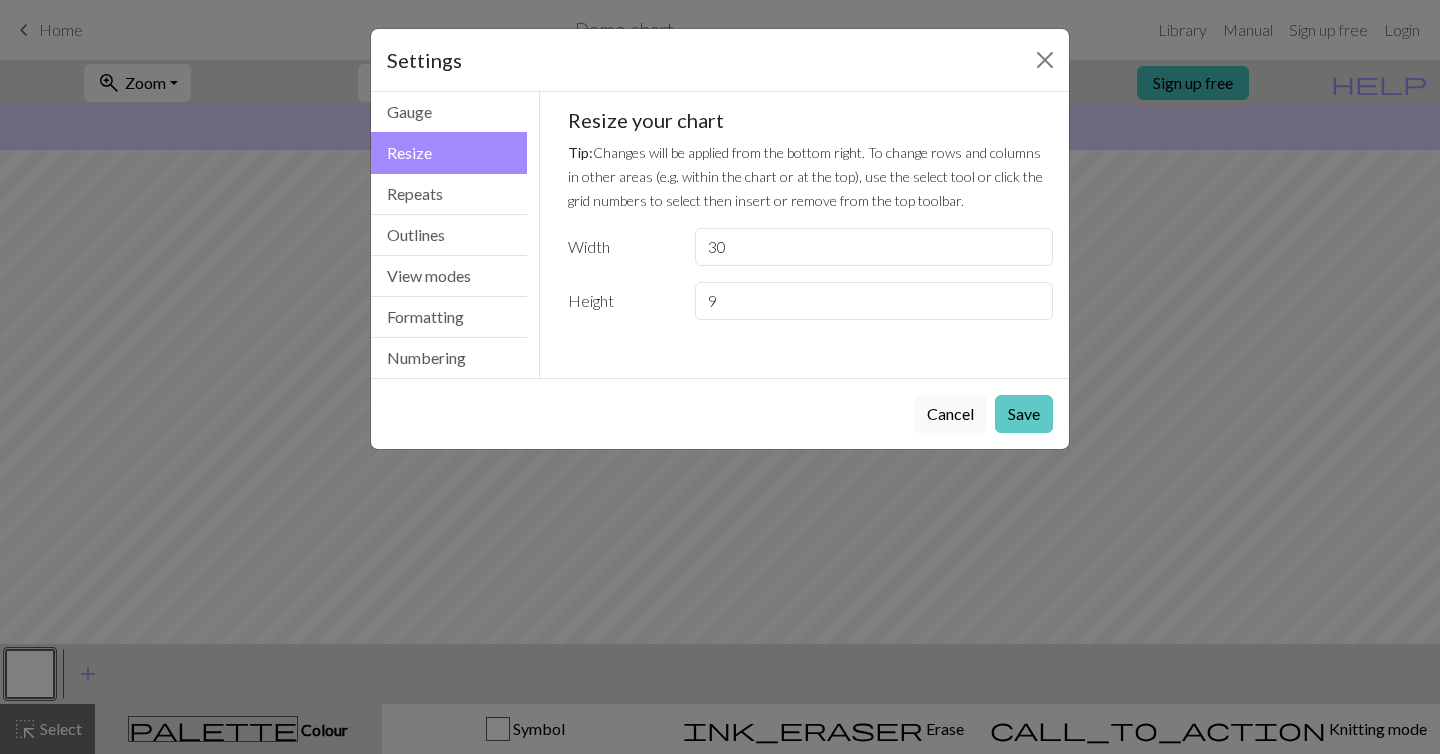 click on "Save" at bounding box center [1024, 414] 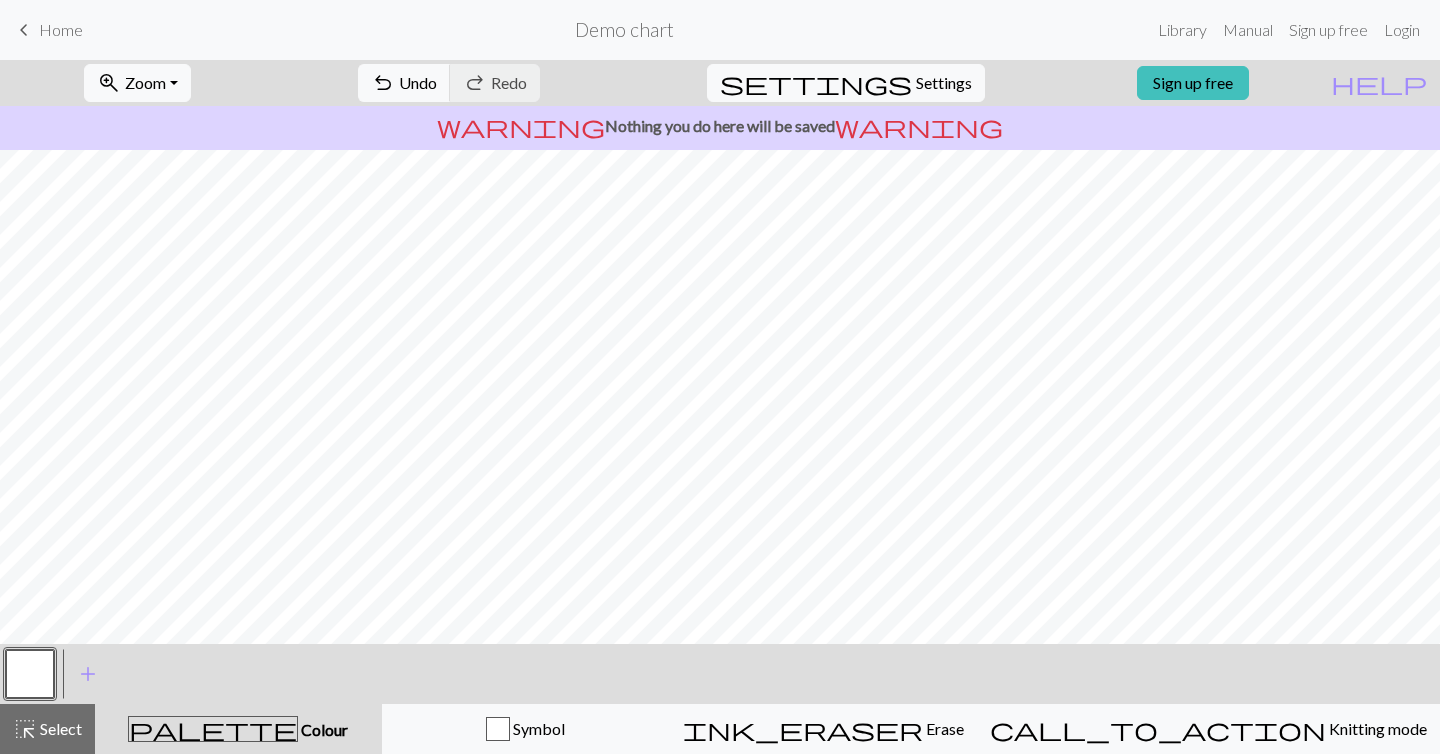 click at bounding box center (30, 674) 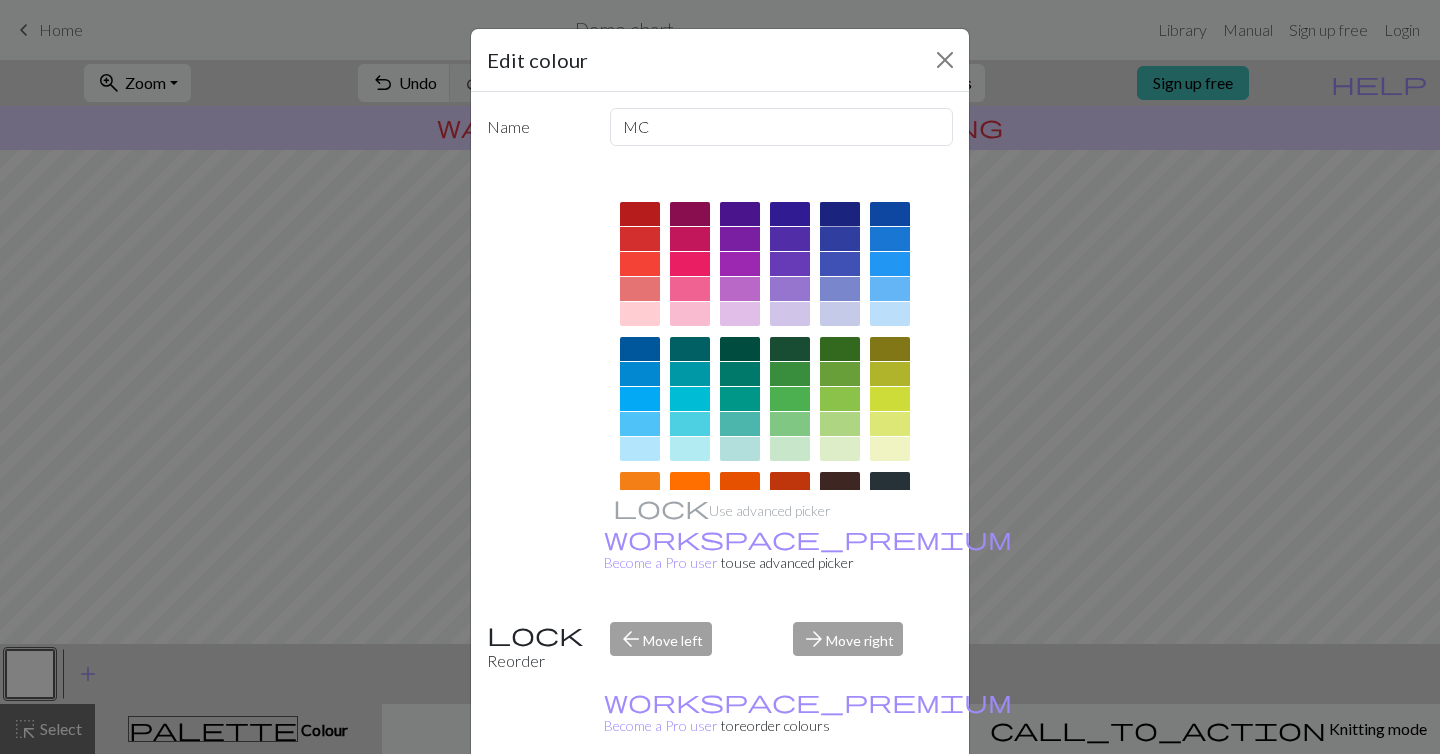 click at bounding box center (840, 214) 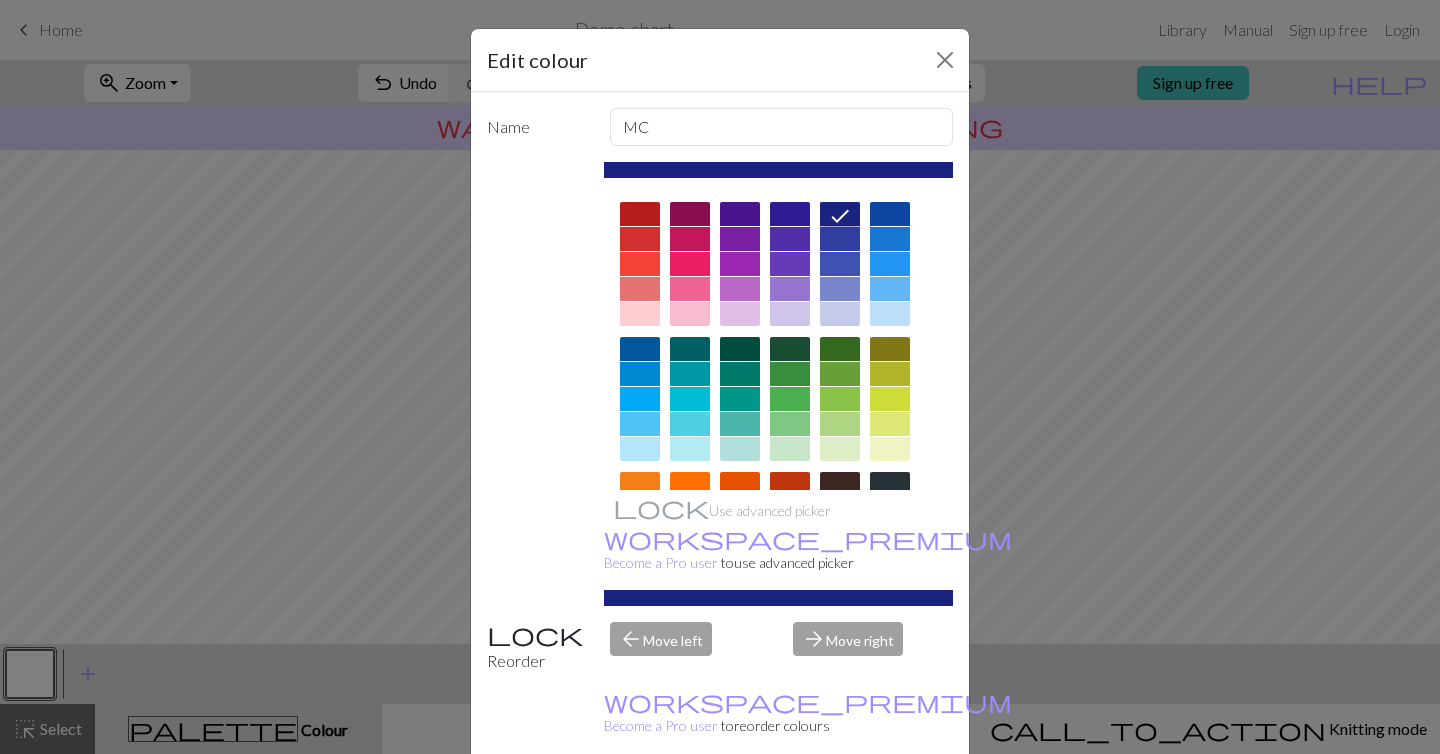 click on "Done" at bounding box center [840, 805] 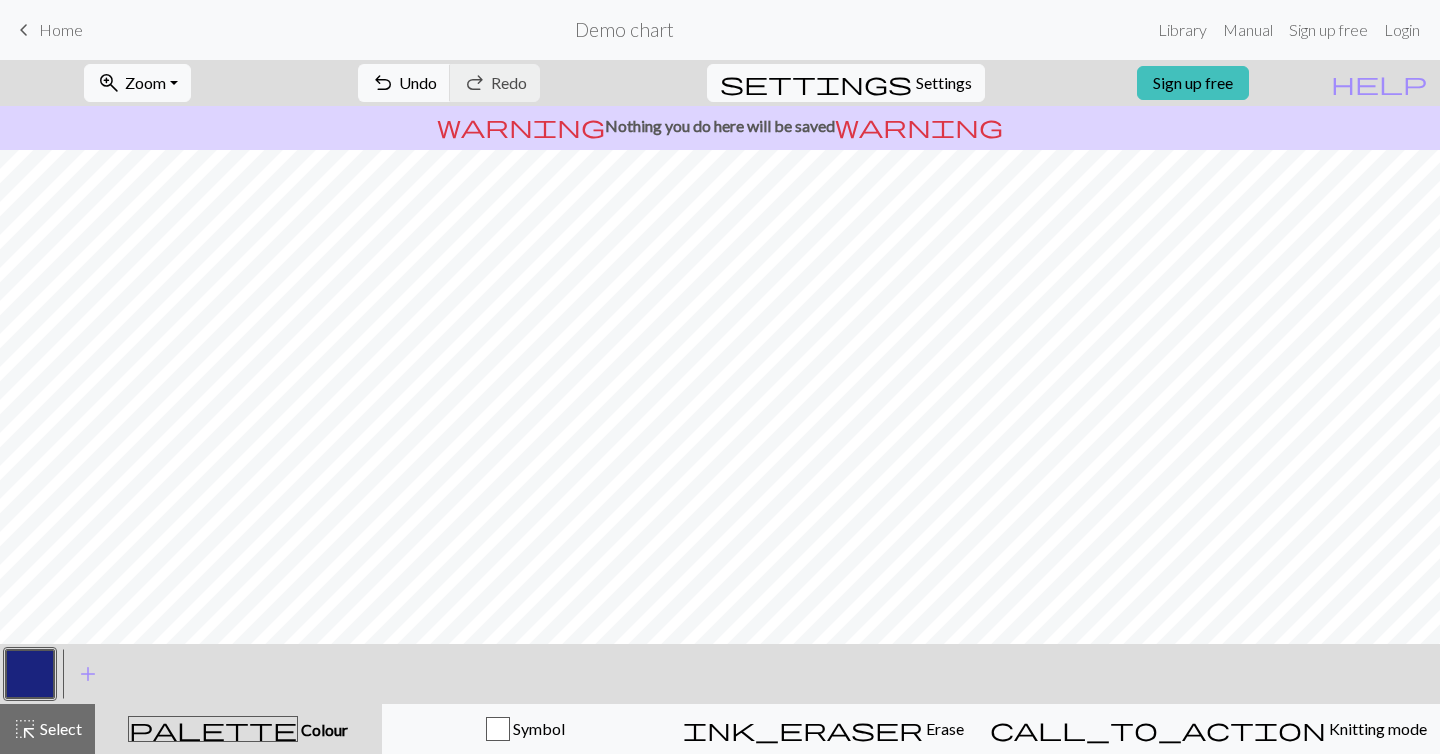 click at bounding box center (30, 674) 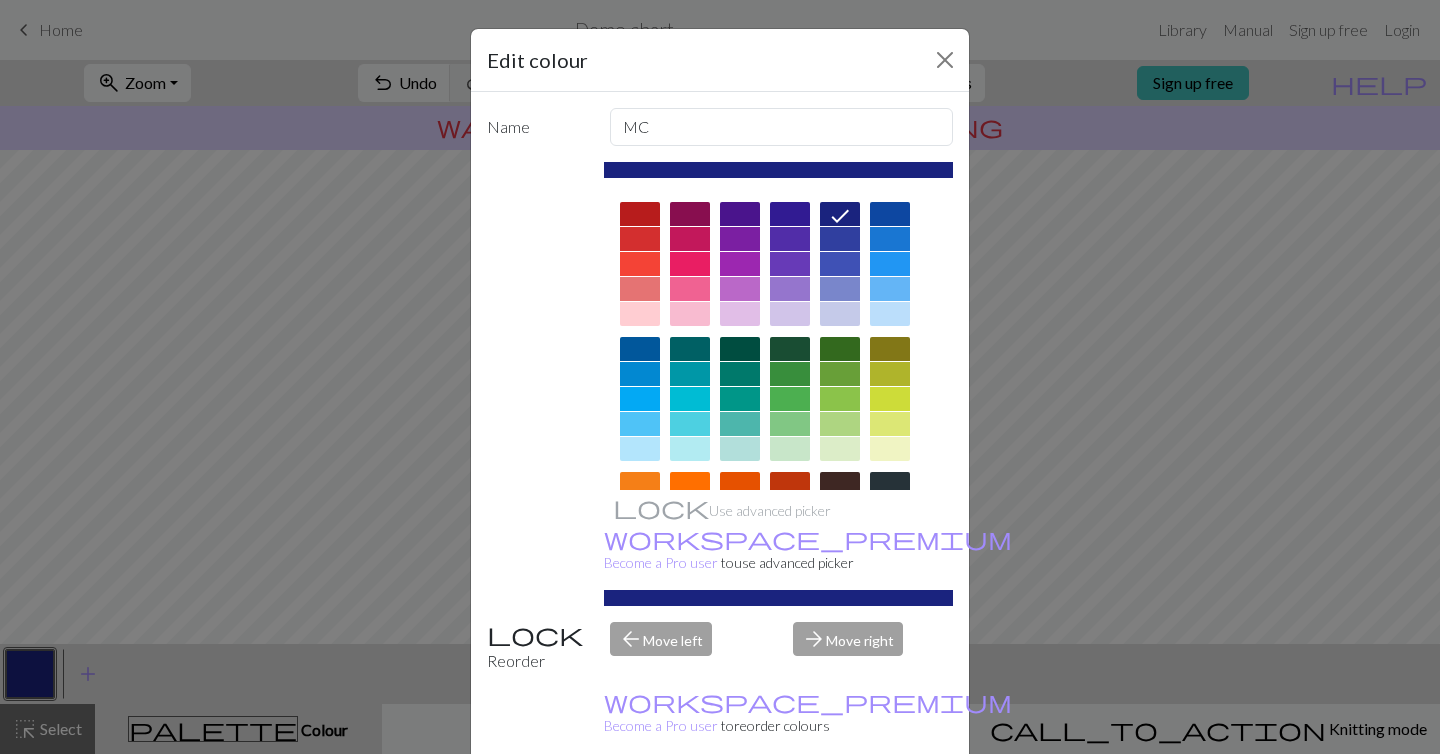 scroll, scrollTop: 264, scrollLeft: 0, axis: vertical 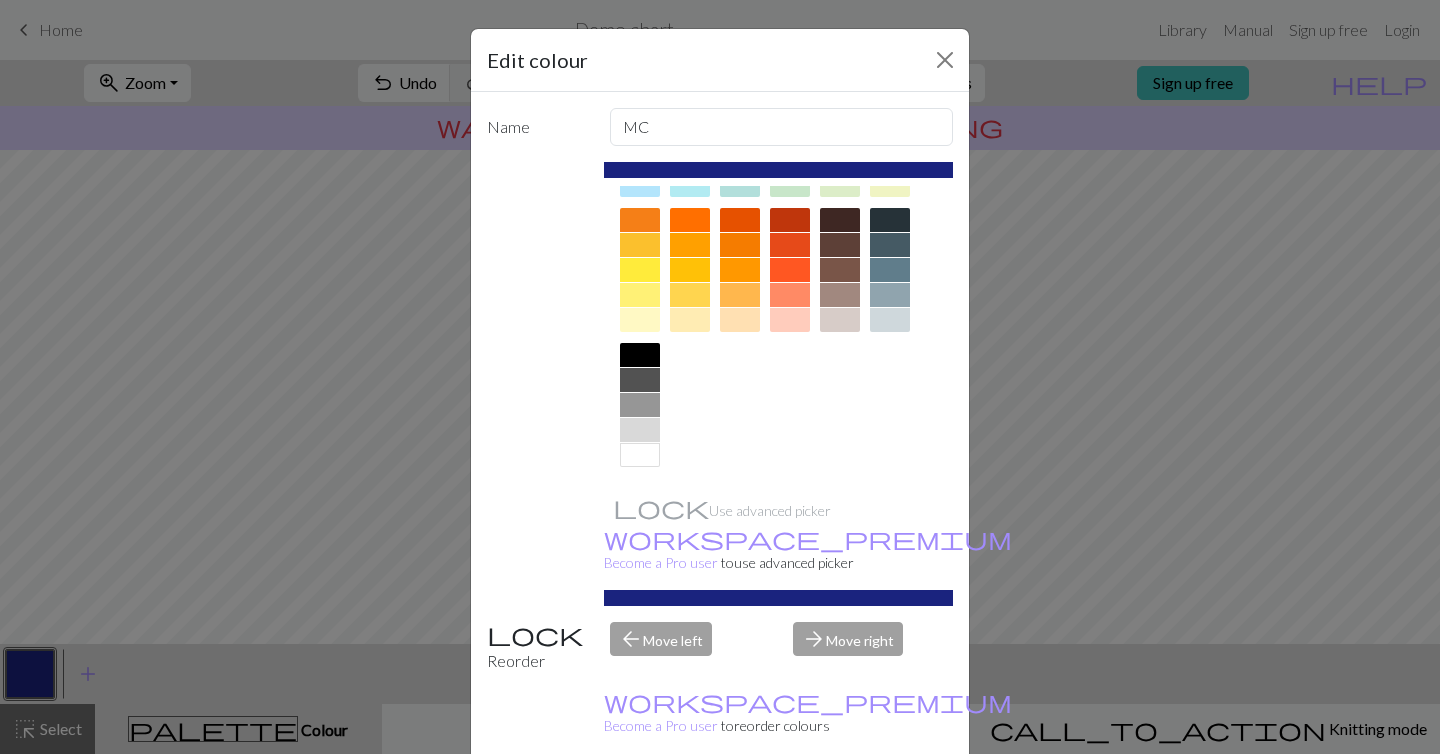 click at bounding box center (640, 455) 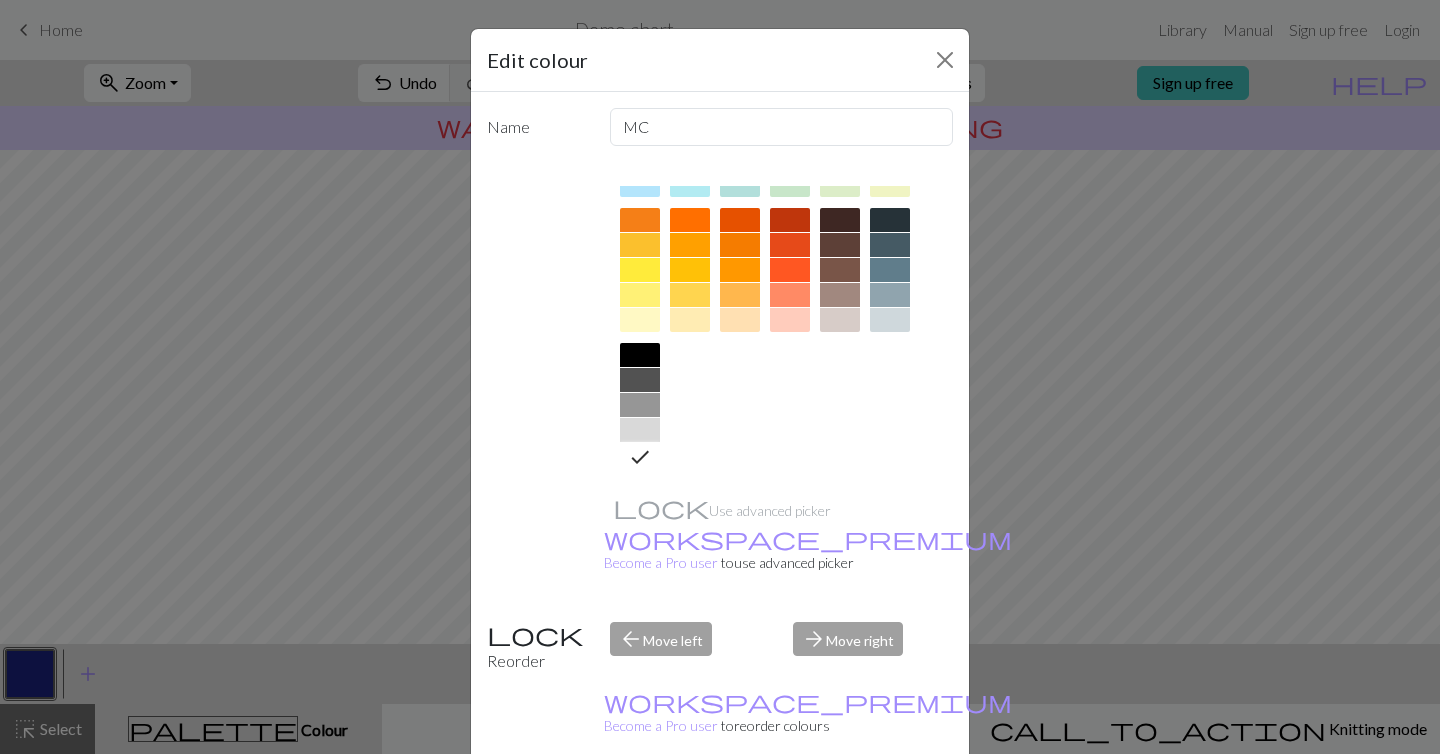 click on "Done" at bounding box center (840, 805) 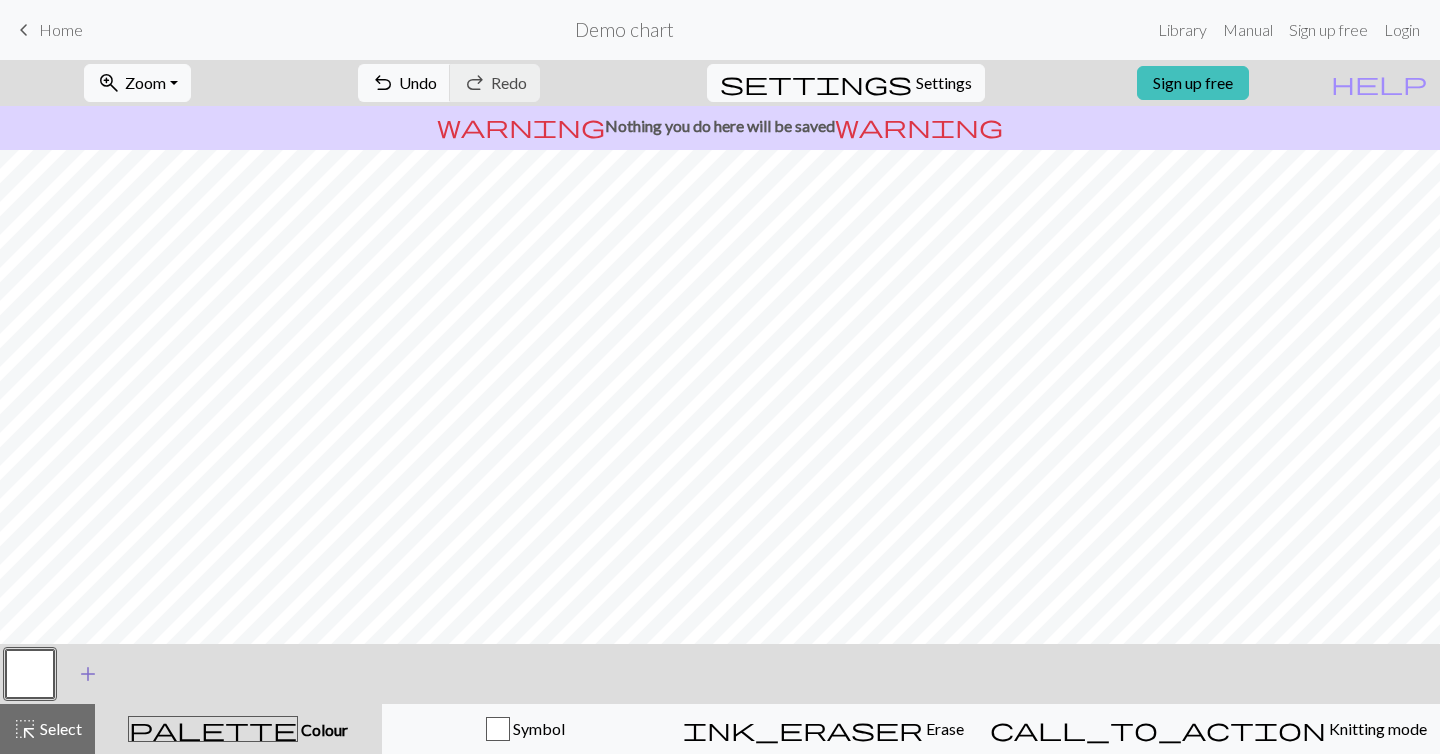 click on "add Add a  colour" at bounding box center [88, 674] 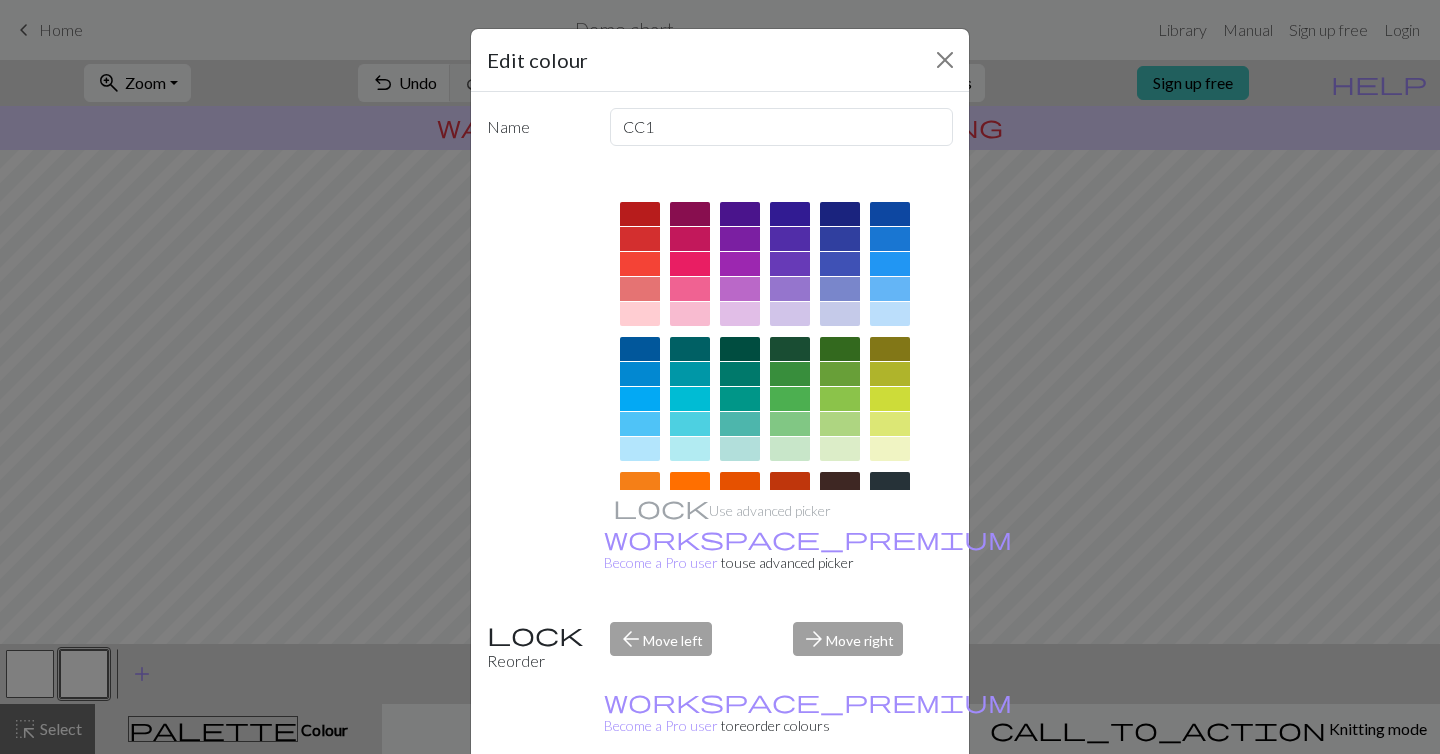 click at bounding box center (840, 214) 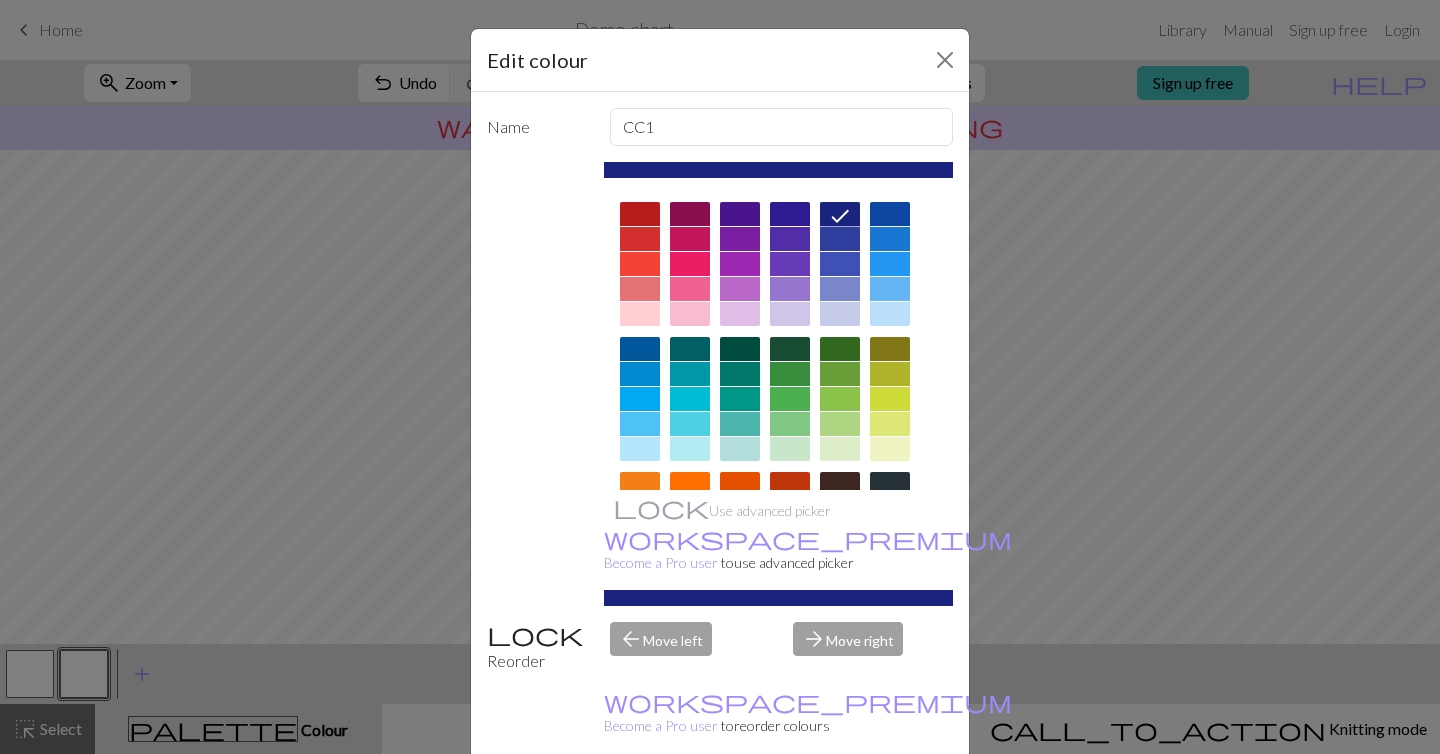 click on "Done" at bounding box center (840, 805) 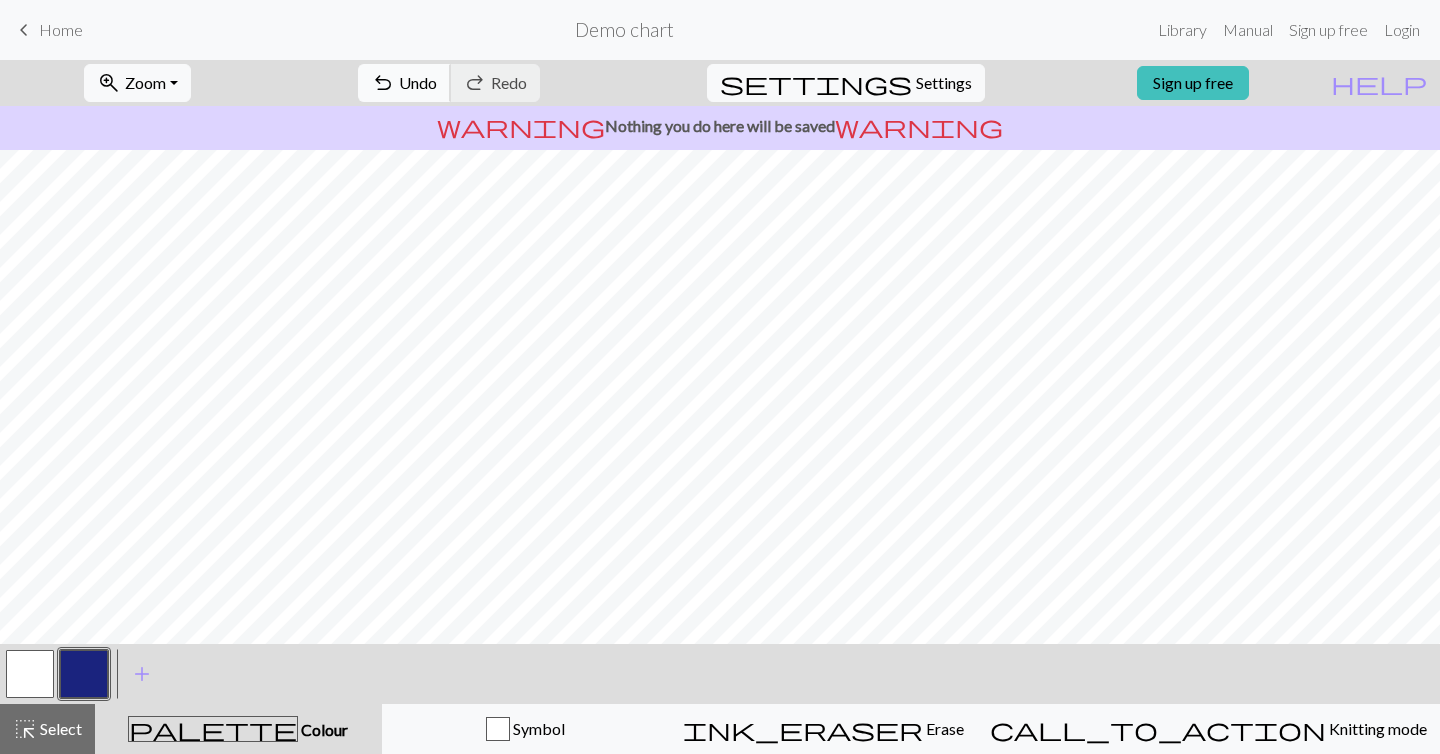 click on "Undo" at bounding box center (418, 82) 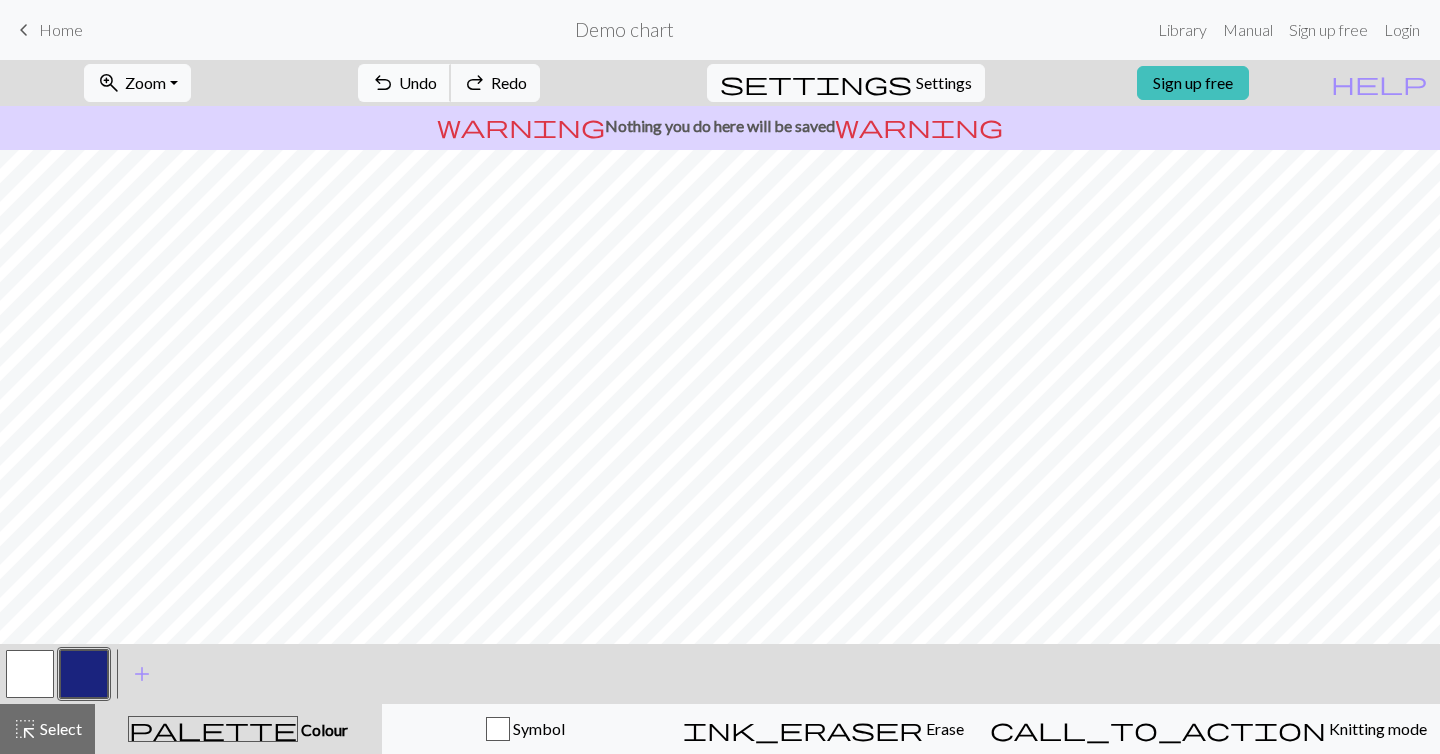 click on "Undo" at bounding box center (418, 82) 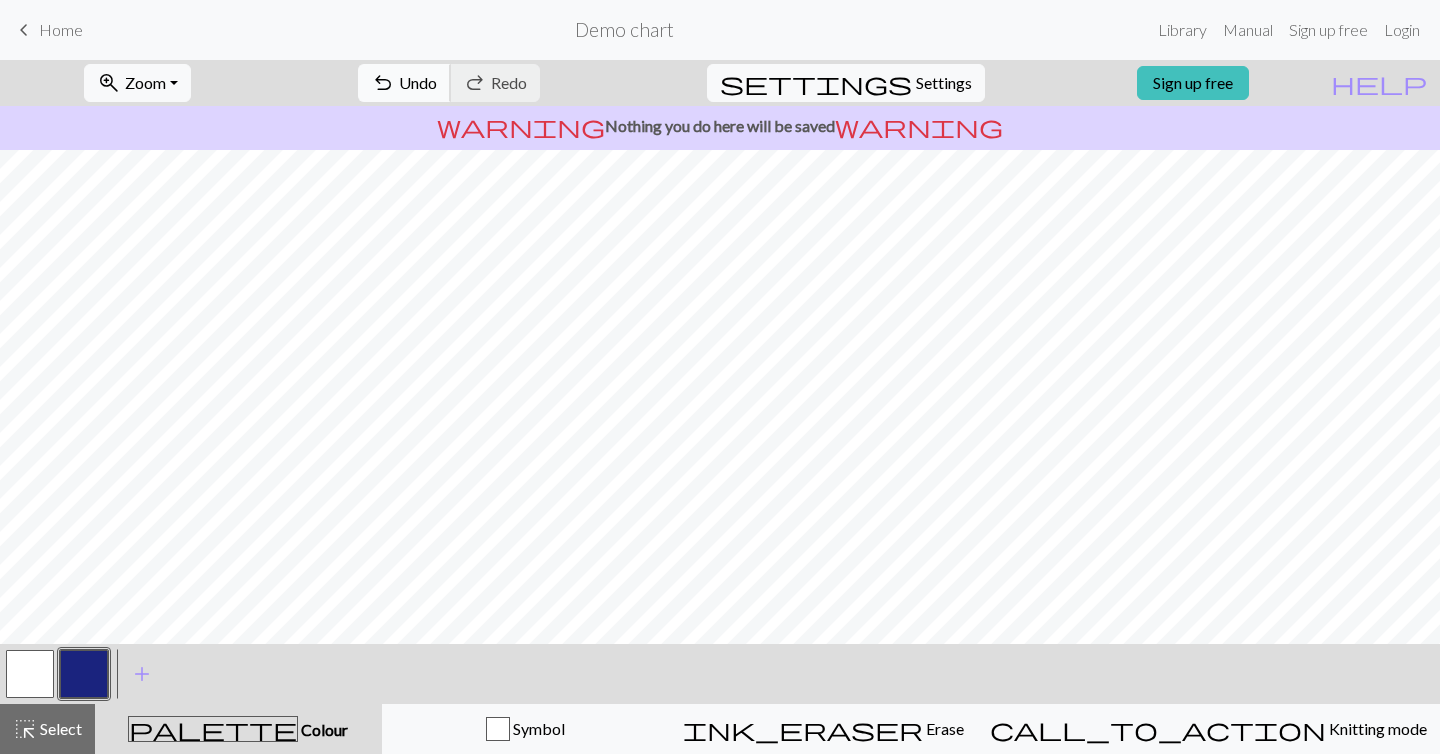 click on "undo Undo Undo" at bounding box center [404, 83] 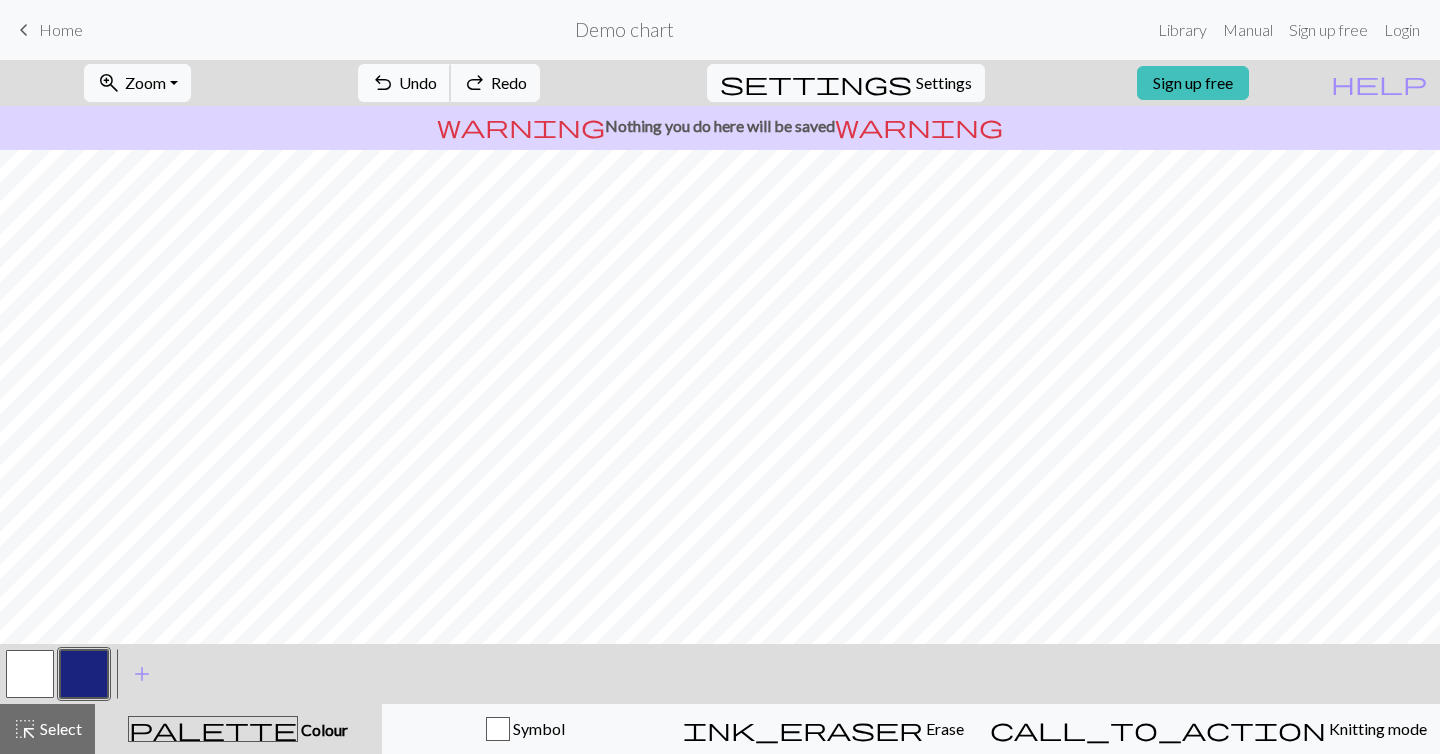click on "undo Undo Undo" at bounding box center [404, 83] 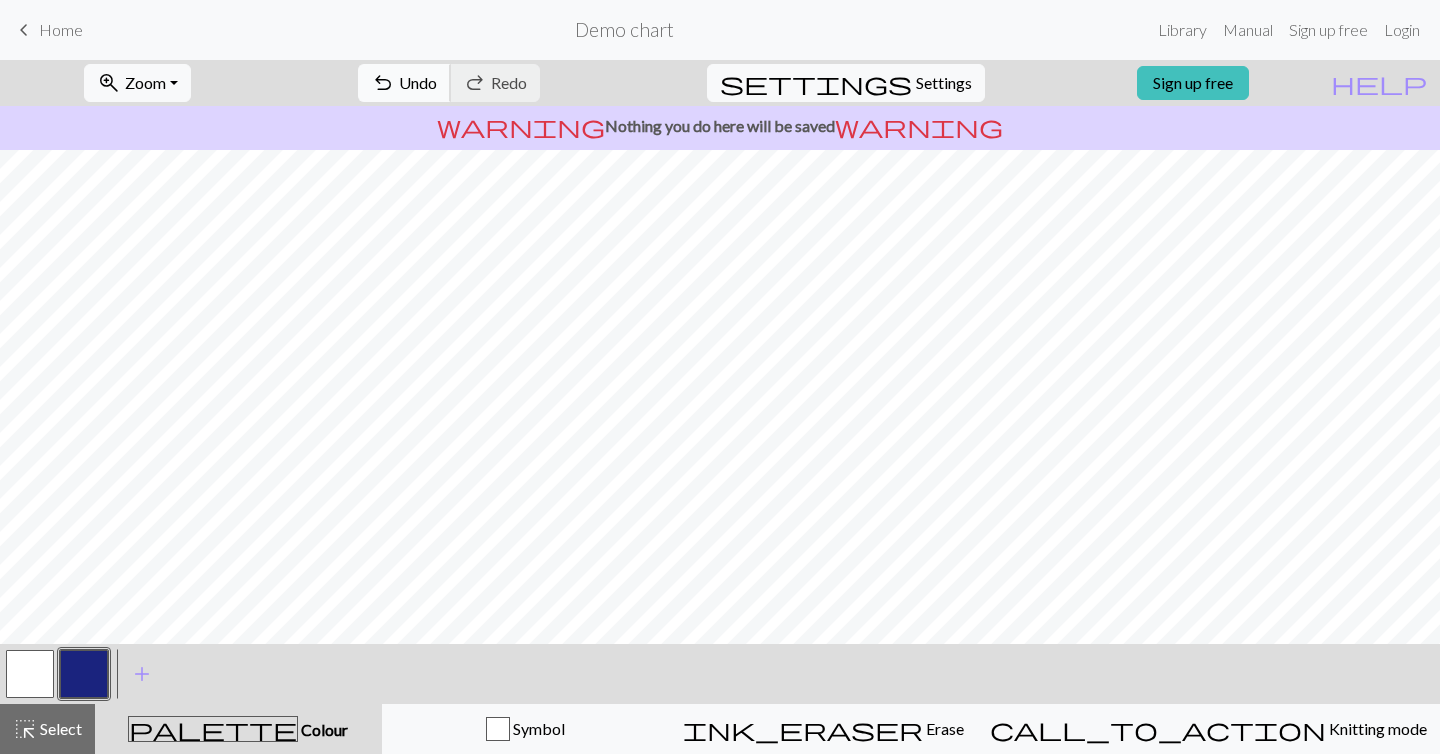 click on "Undo" at bounding box center [418, 82] 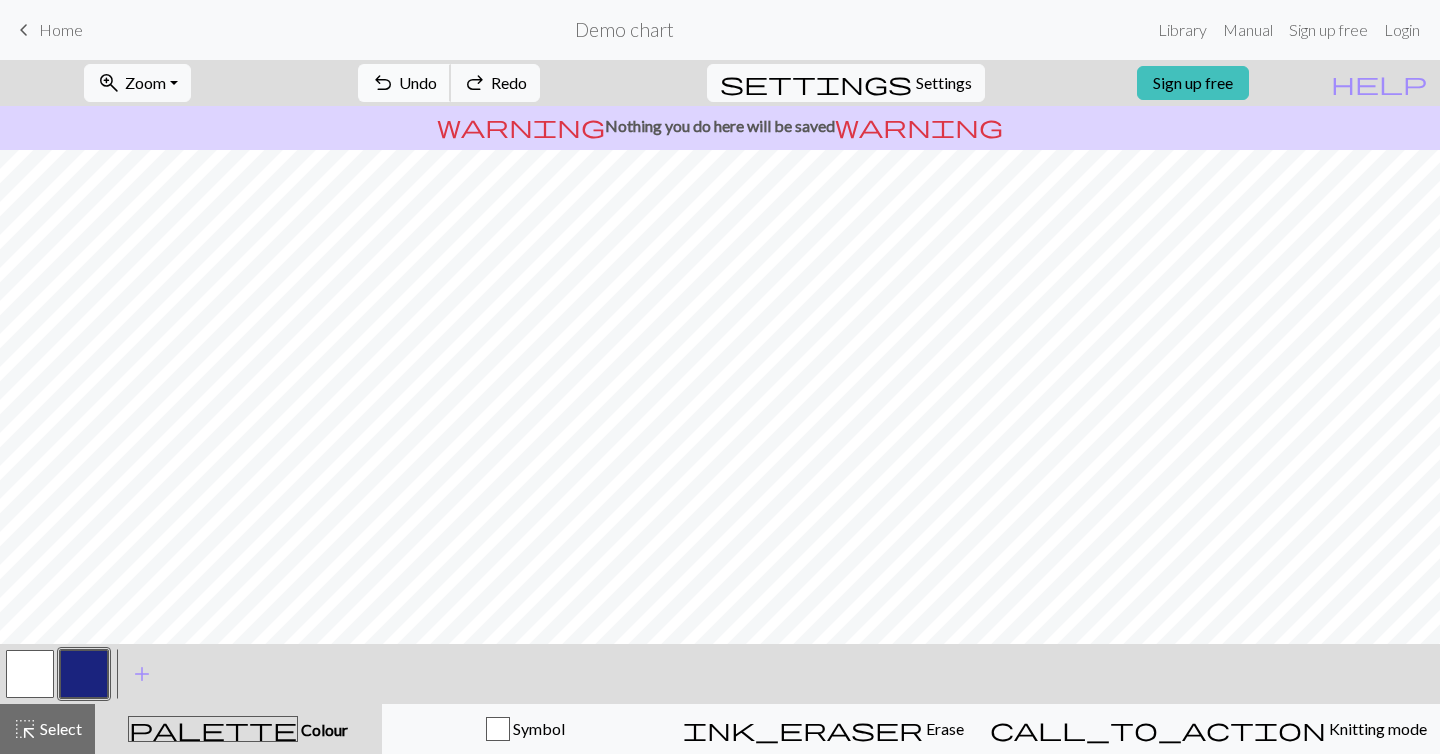 click on "Undo" at bounding box center [418, 82] 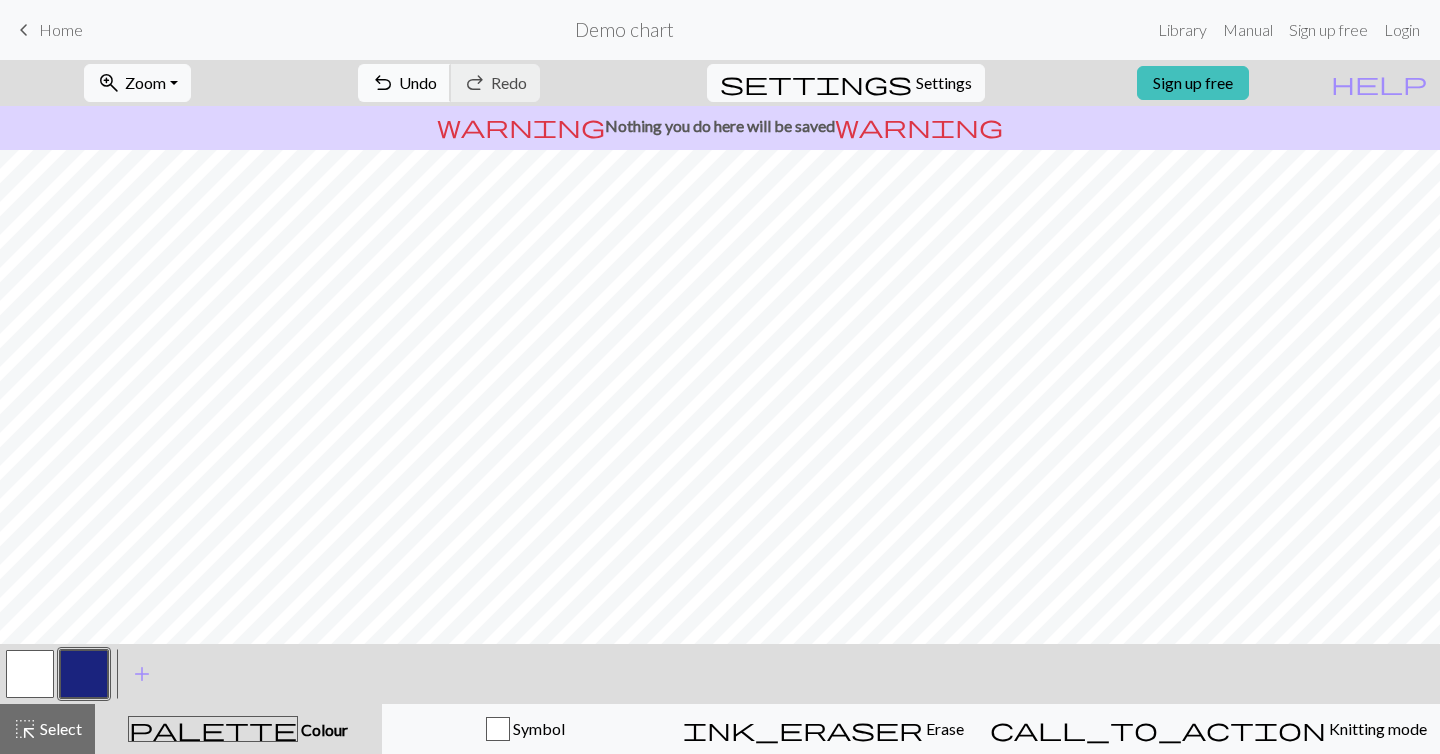click on "Undo" at bounding box center [418, 82] 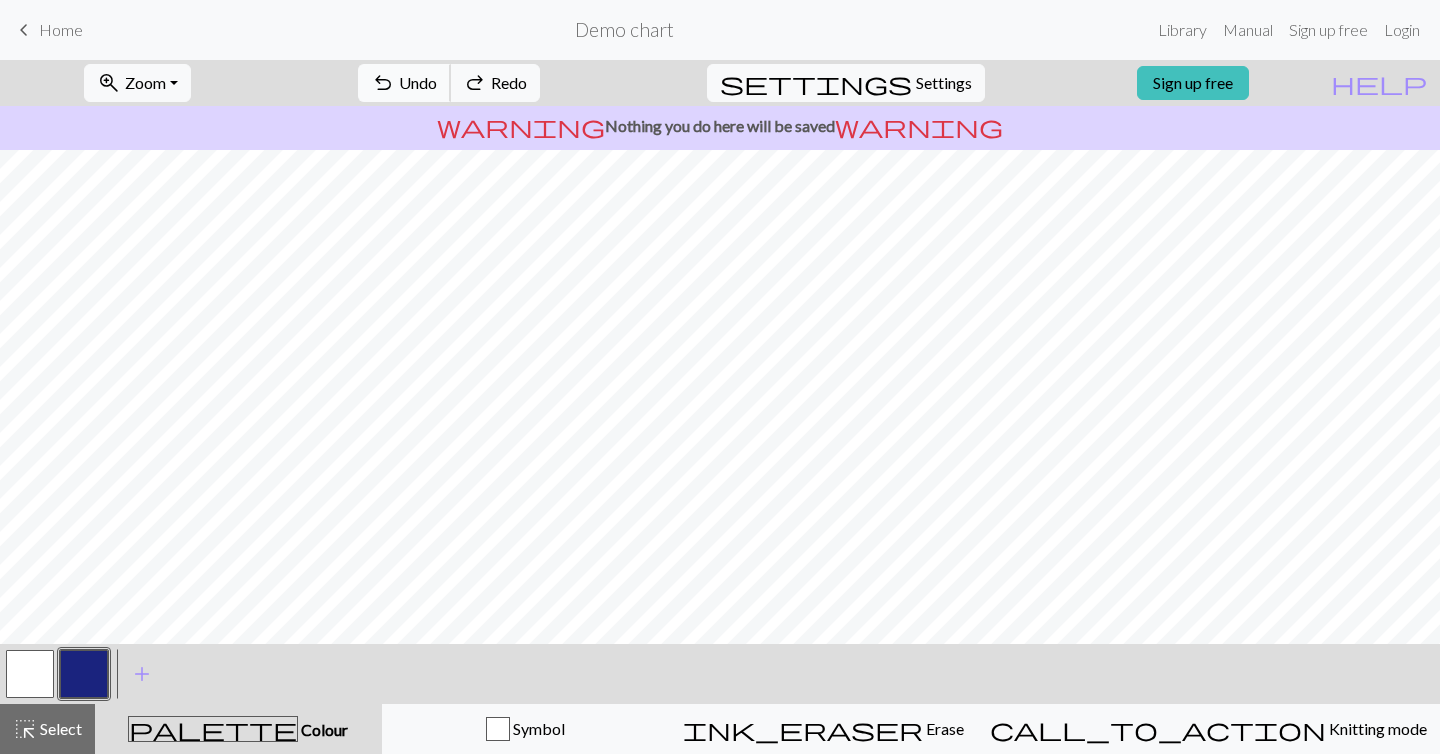 click on "Undo" at bounding box center (418, 82) 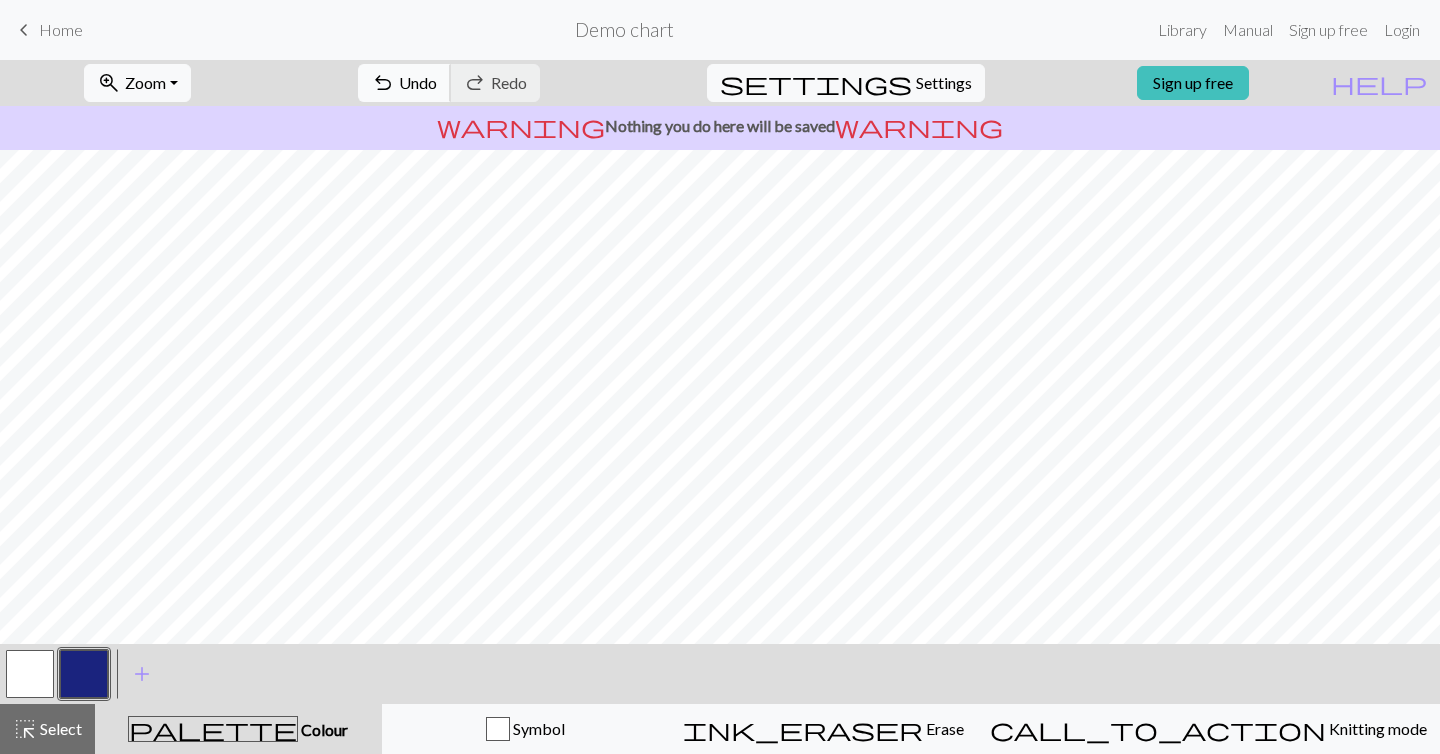 click on "Undo" at bounding box center [418, 82] 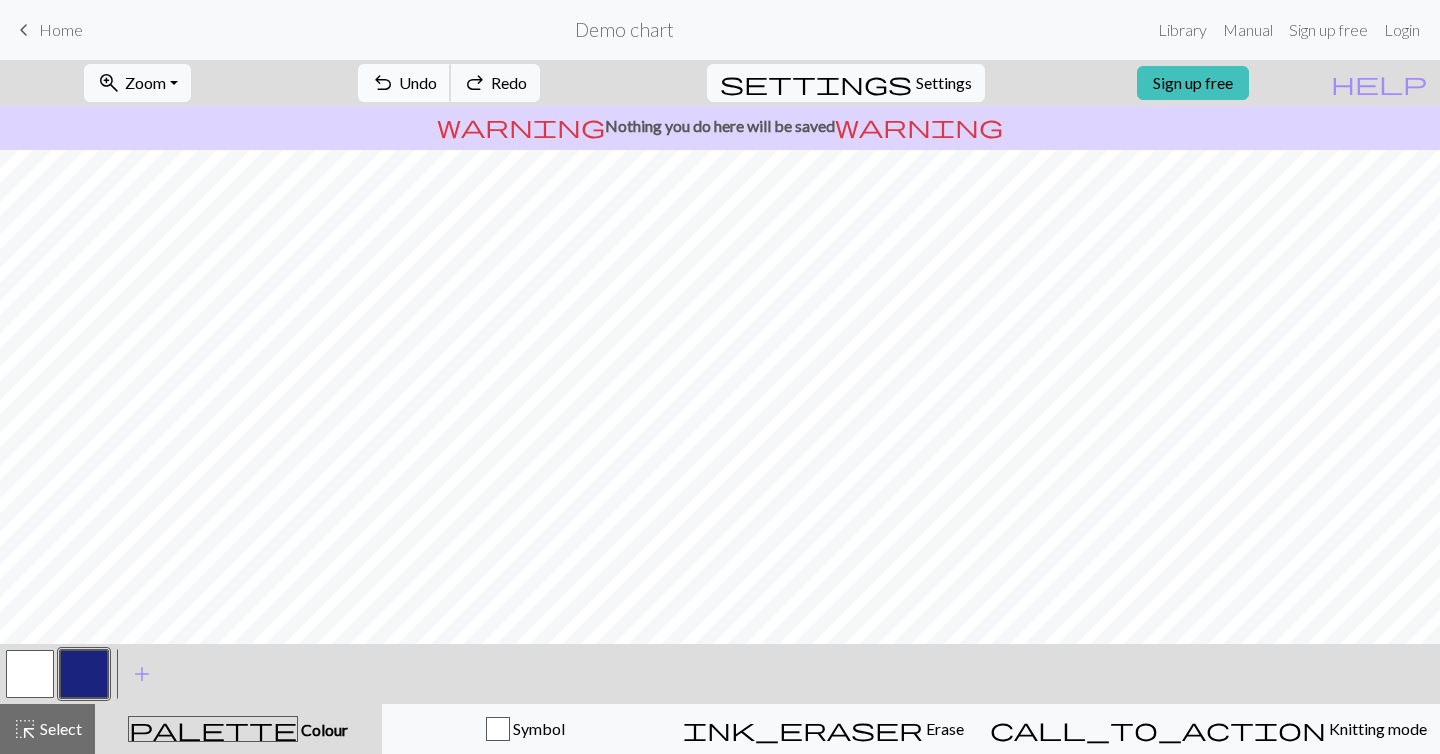 click on "Undo" at bounding box center (418, 82) 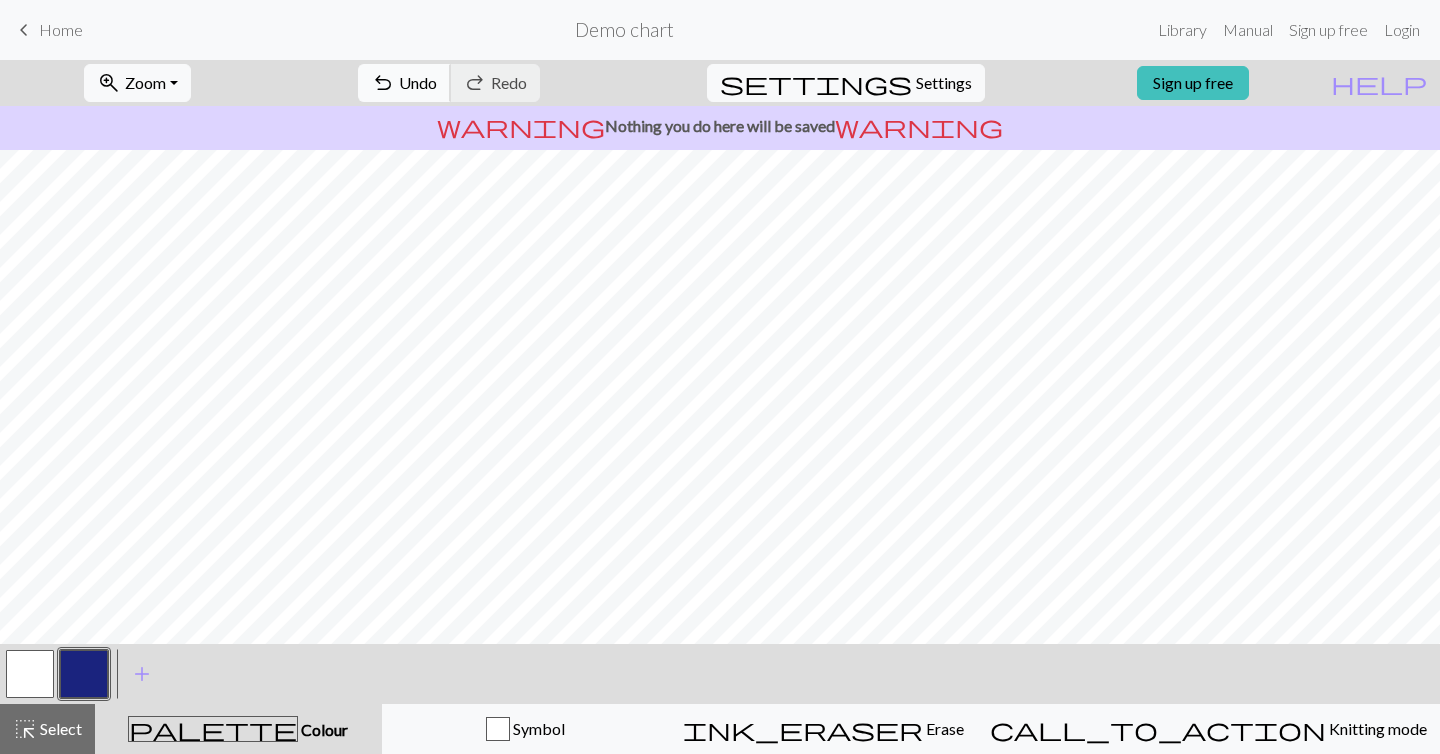 click on "undo Undo Undo" at bounding box center [404, 83] 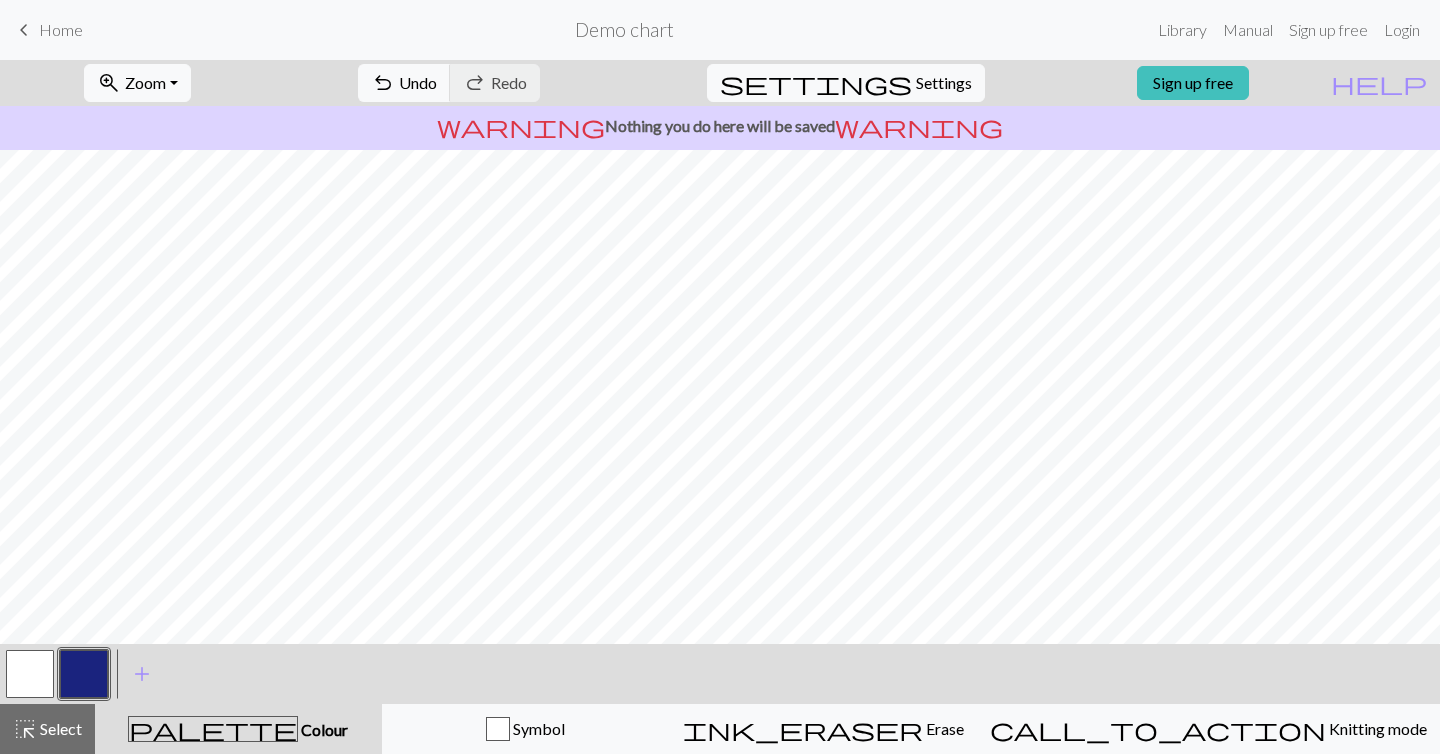 click on "undo Undo Undo redo Redo Redo" at bounding box center [449, 83] 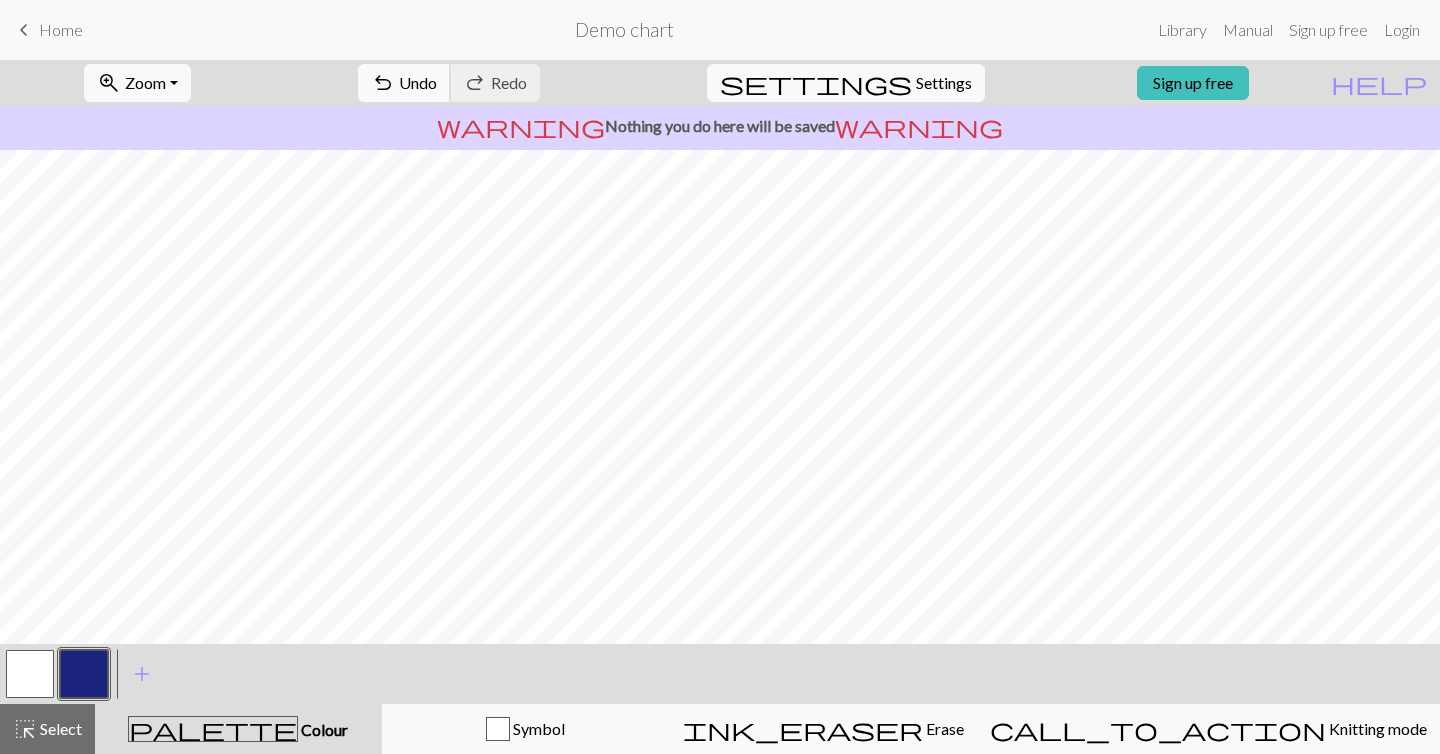 click on "Undo" at bounding box center [418, 82] 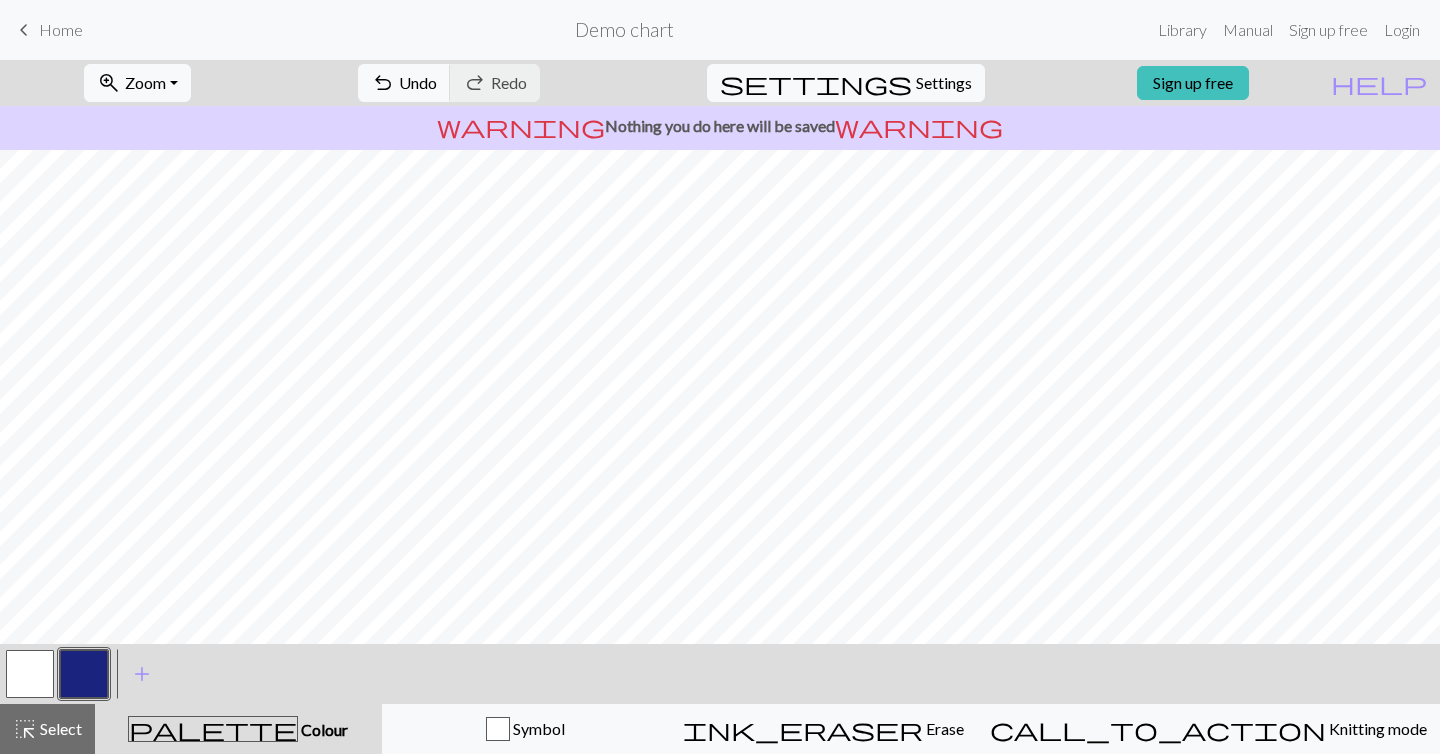 click at bounding box center [30, 674] 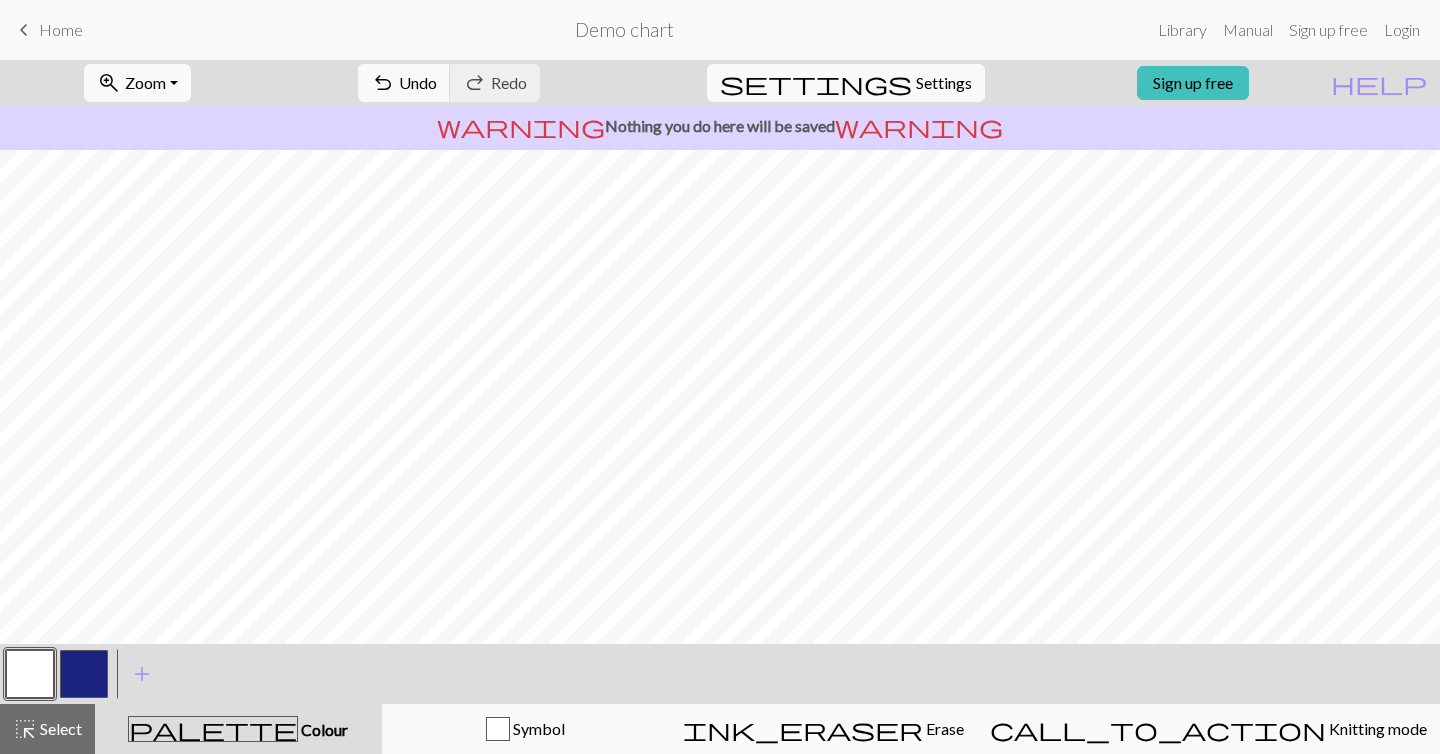 click at bounding box center [84, 674] 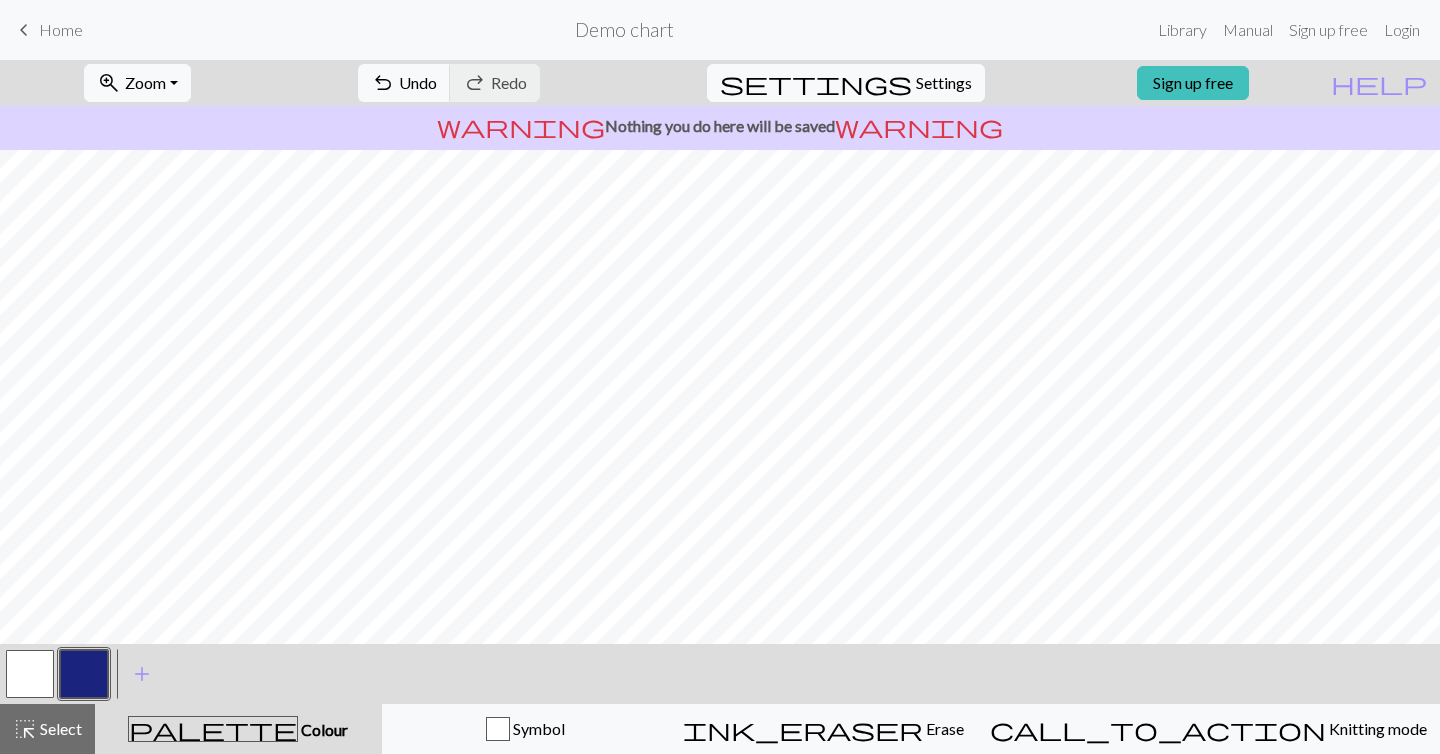 click at bounding box center (30, 674) 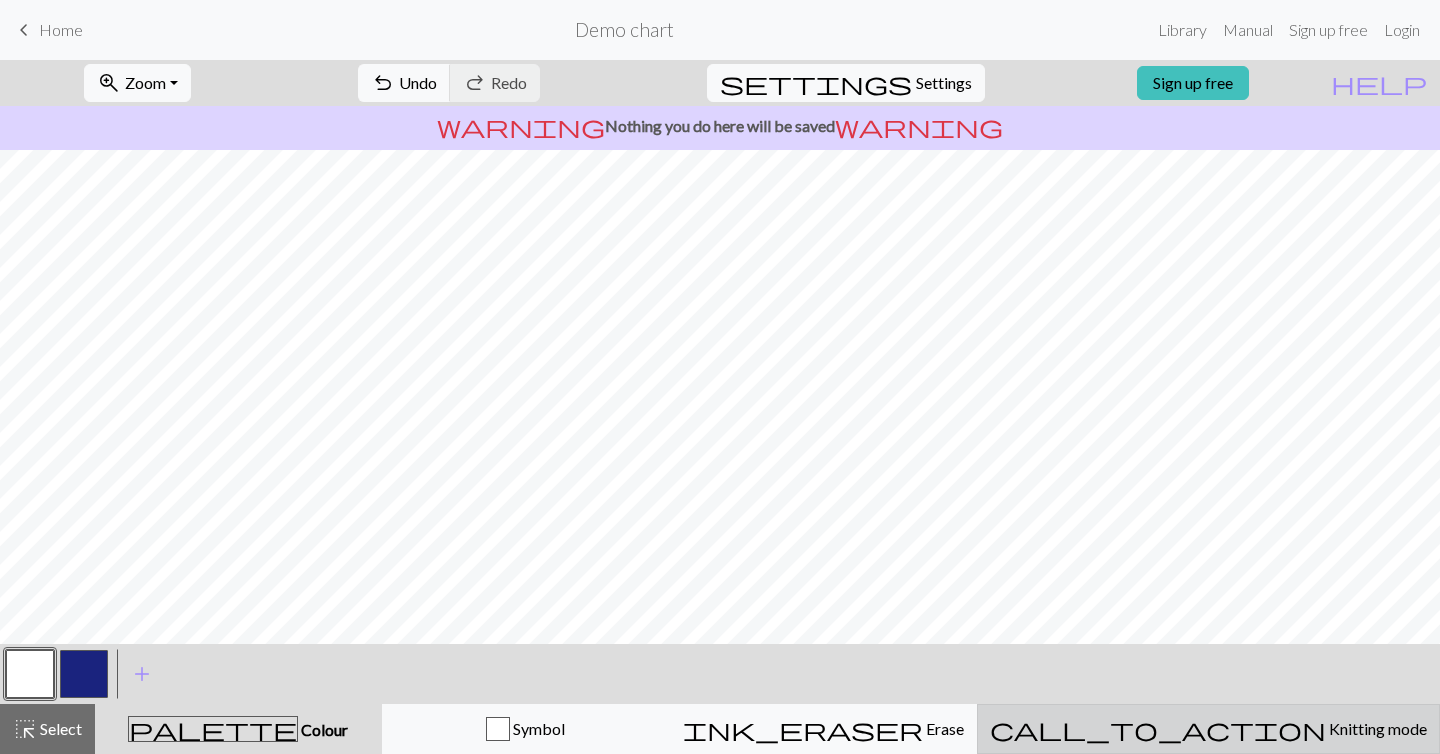 click on "call_to_action" at bounding box center [1158, 729] 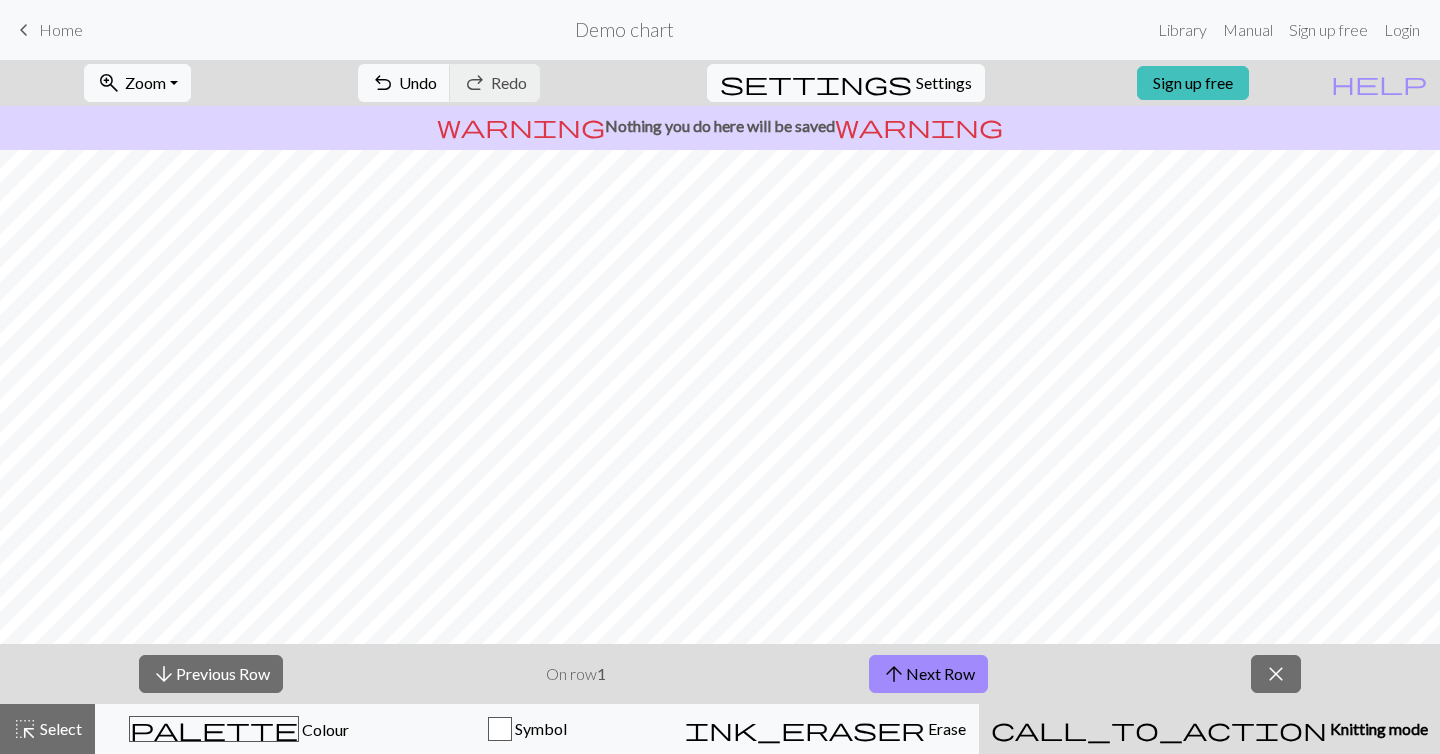 click on "call_to_action" at bounding box center [1159, 729] 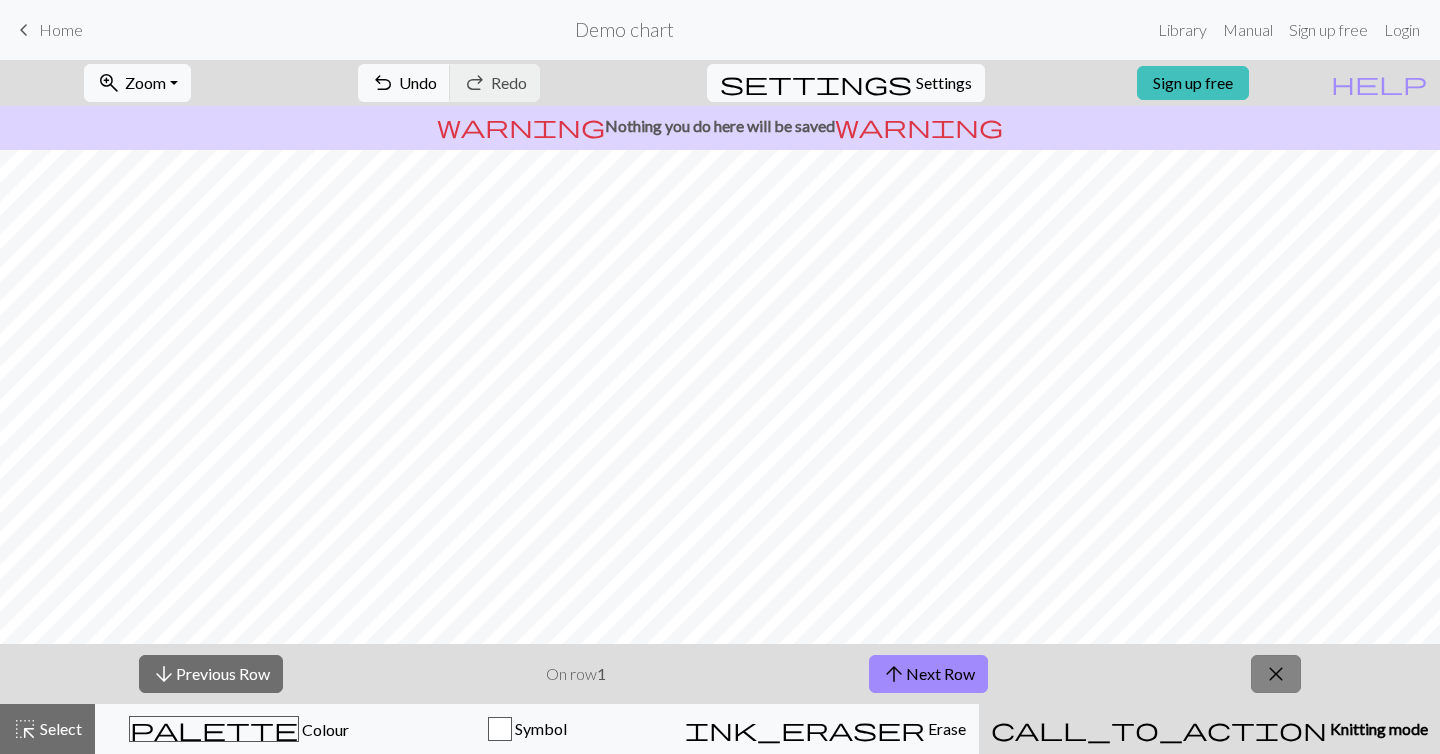 click on "close" at bounding box center [1276, 674] 